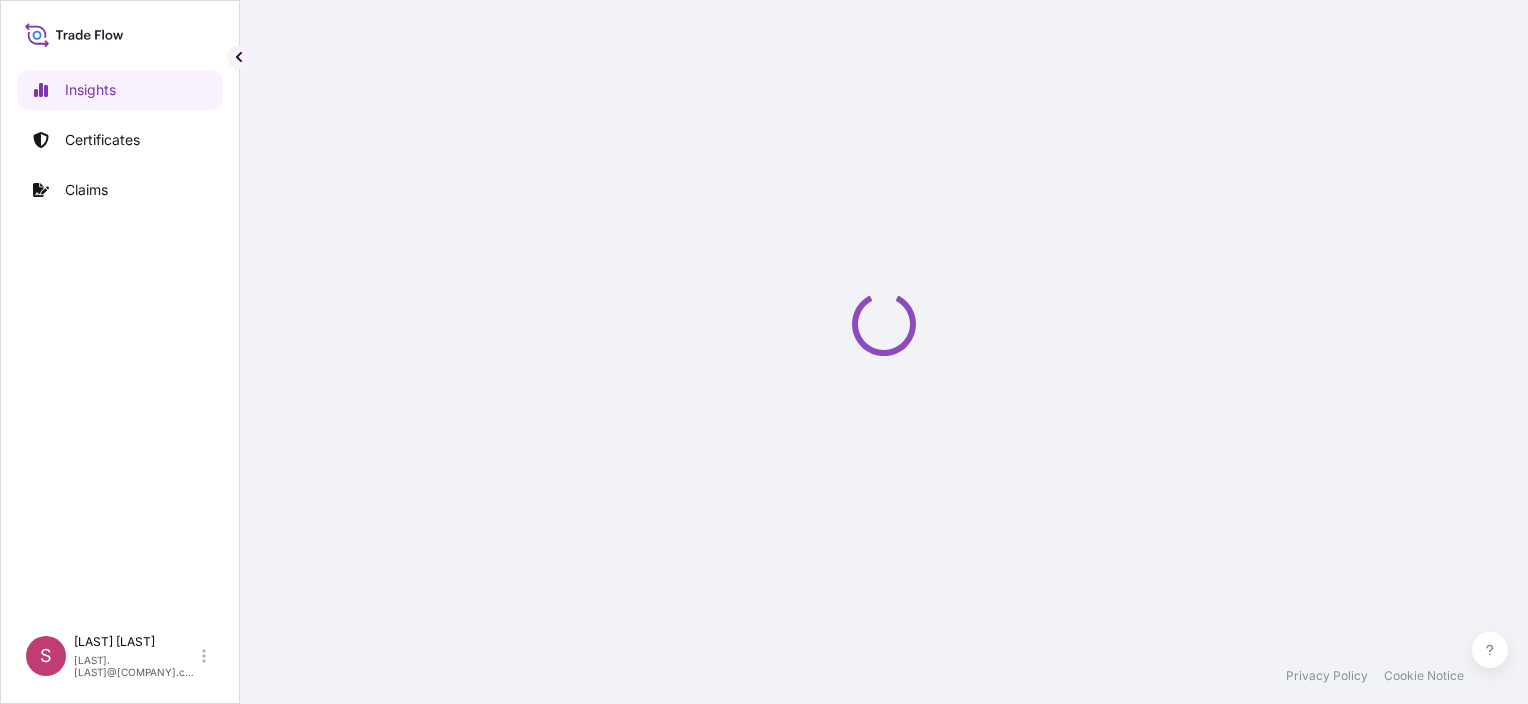 select on "2025" 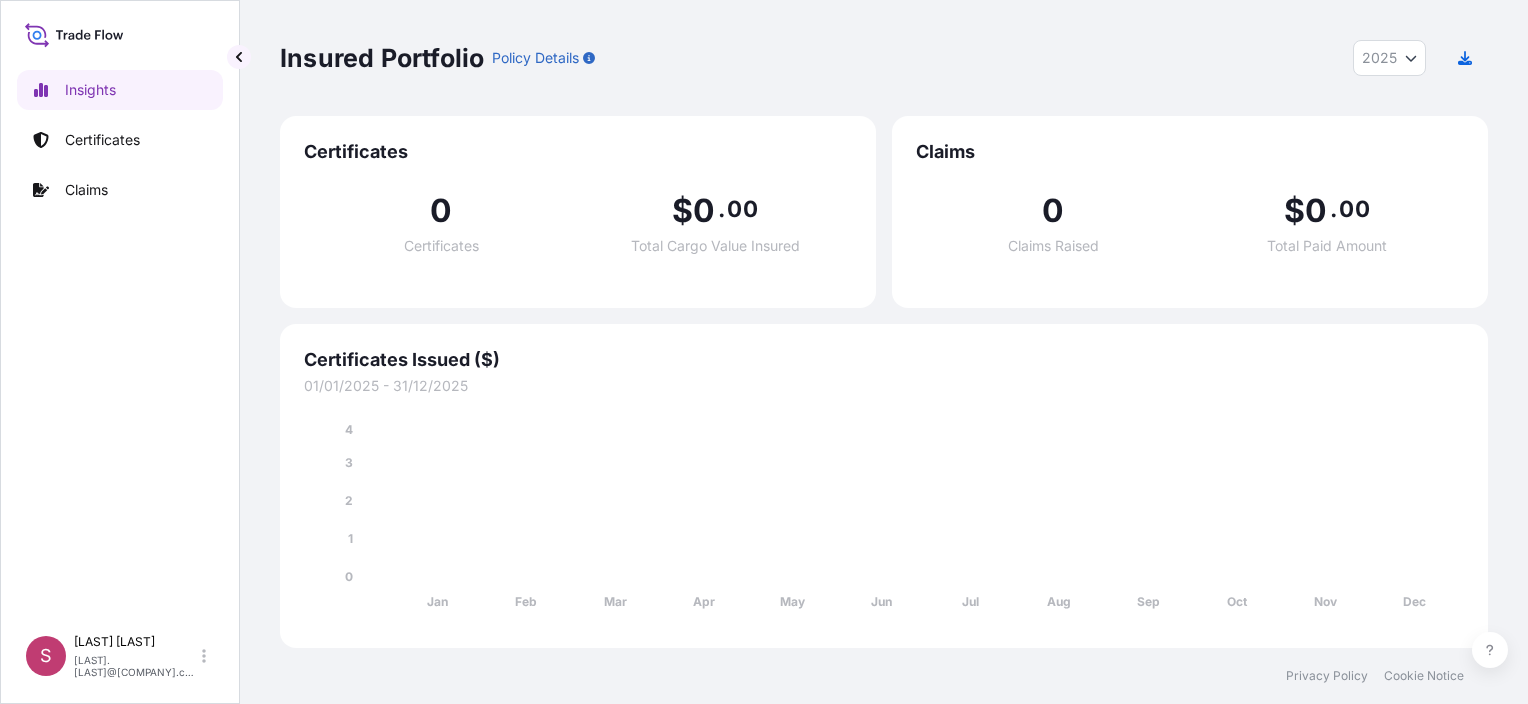 scroll, scrollTop: 0, scrollLeft: 0, axis: both 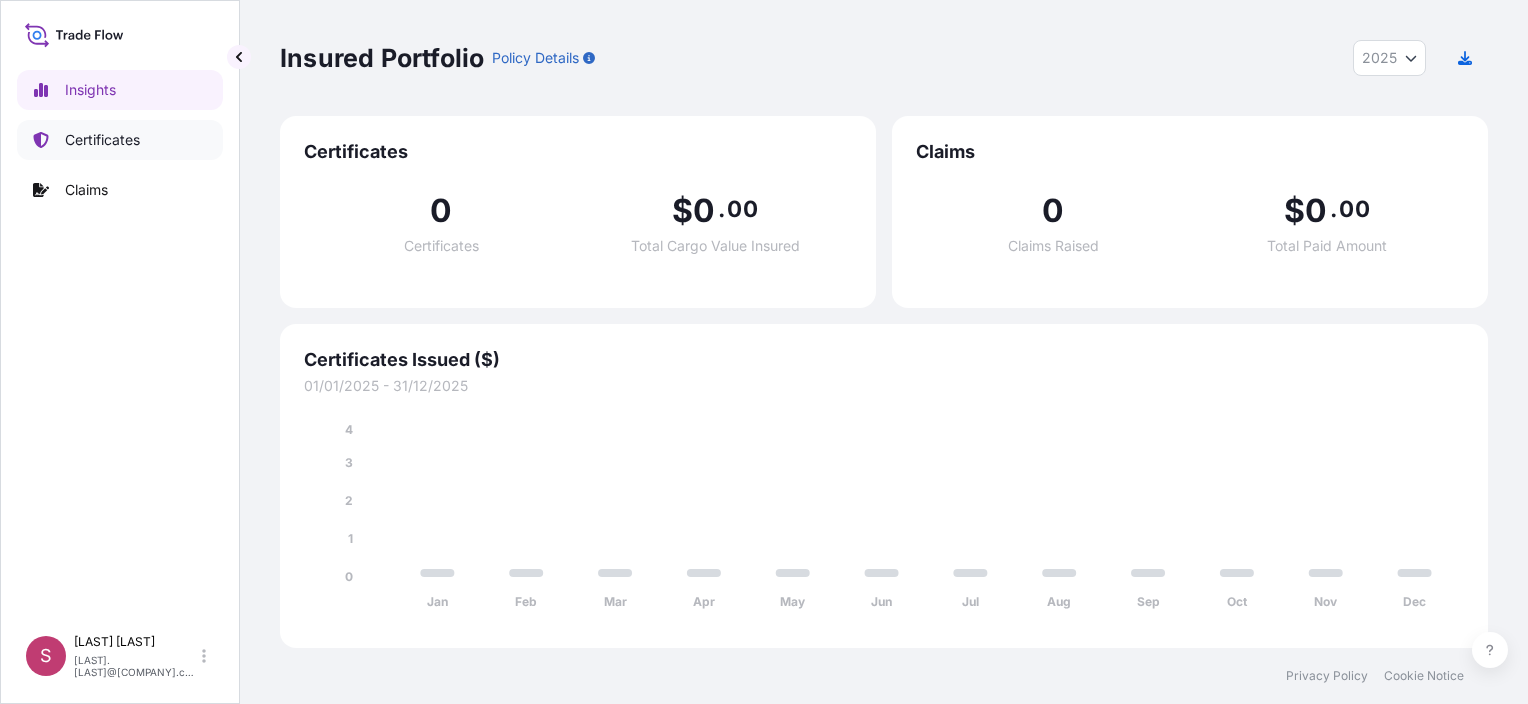 click on "Certificates" at bounding box center (102, 140) 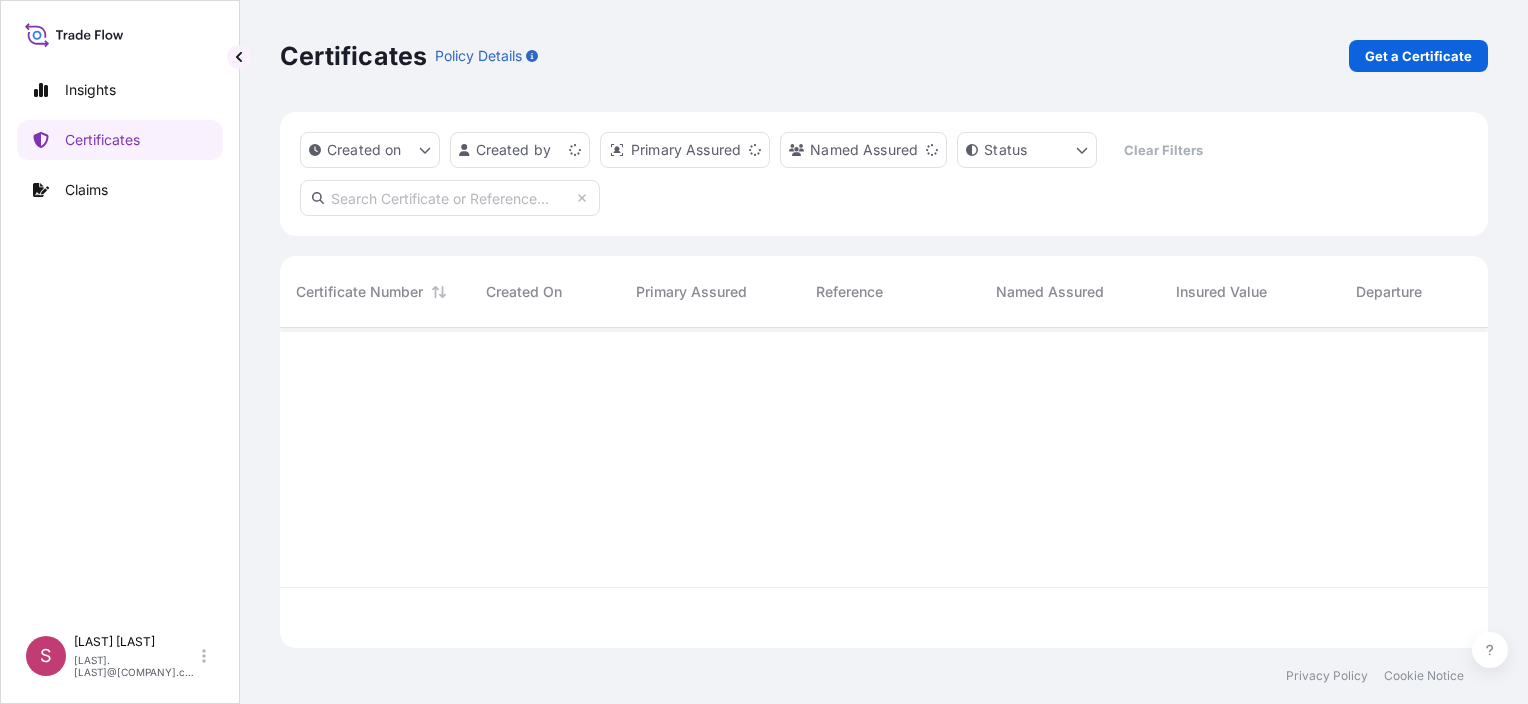 scroll, scrollTop: 16, scrollLeft: 16, axis: both 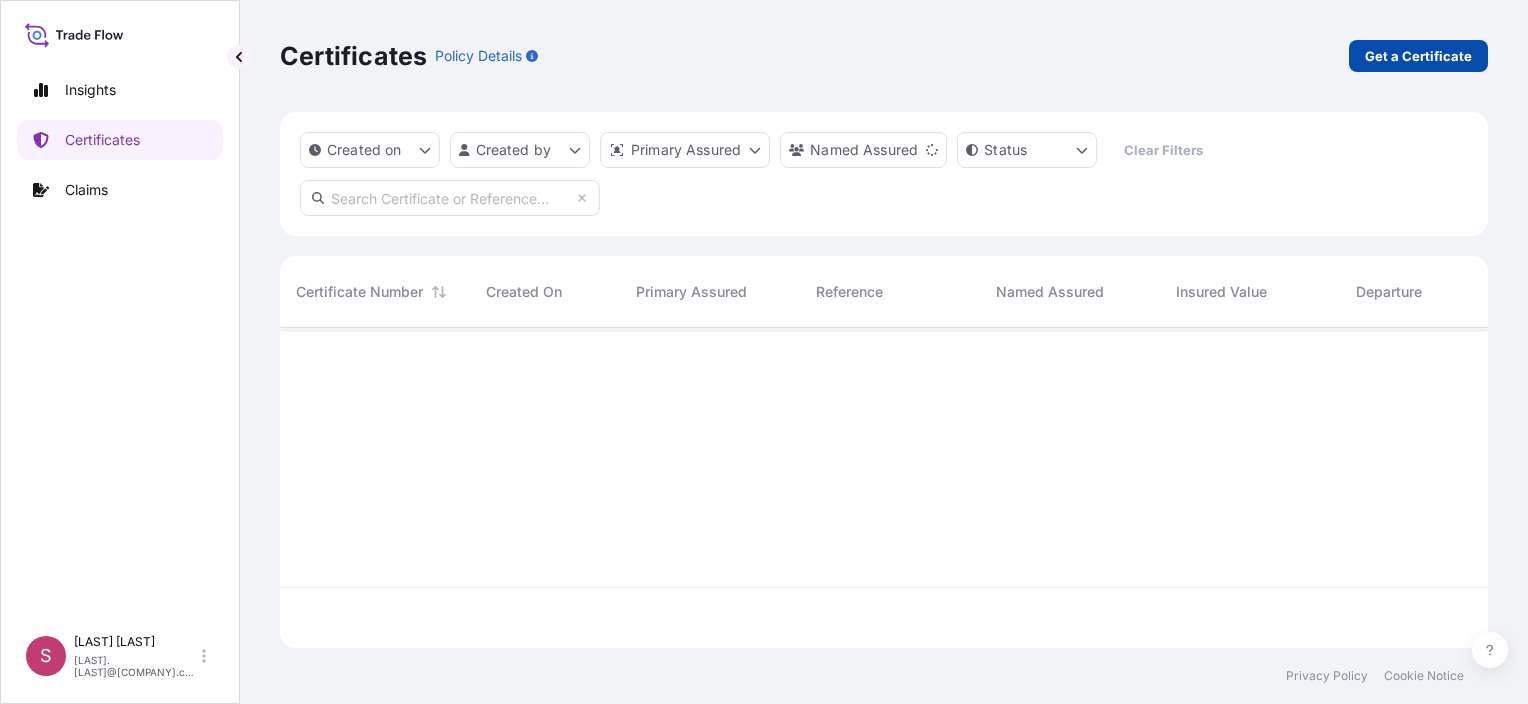 click on "Get a Certificate" at bounding box center [1418, 56] 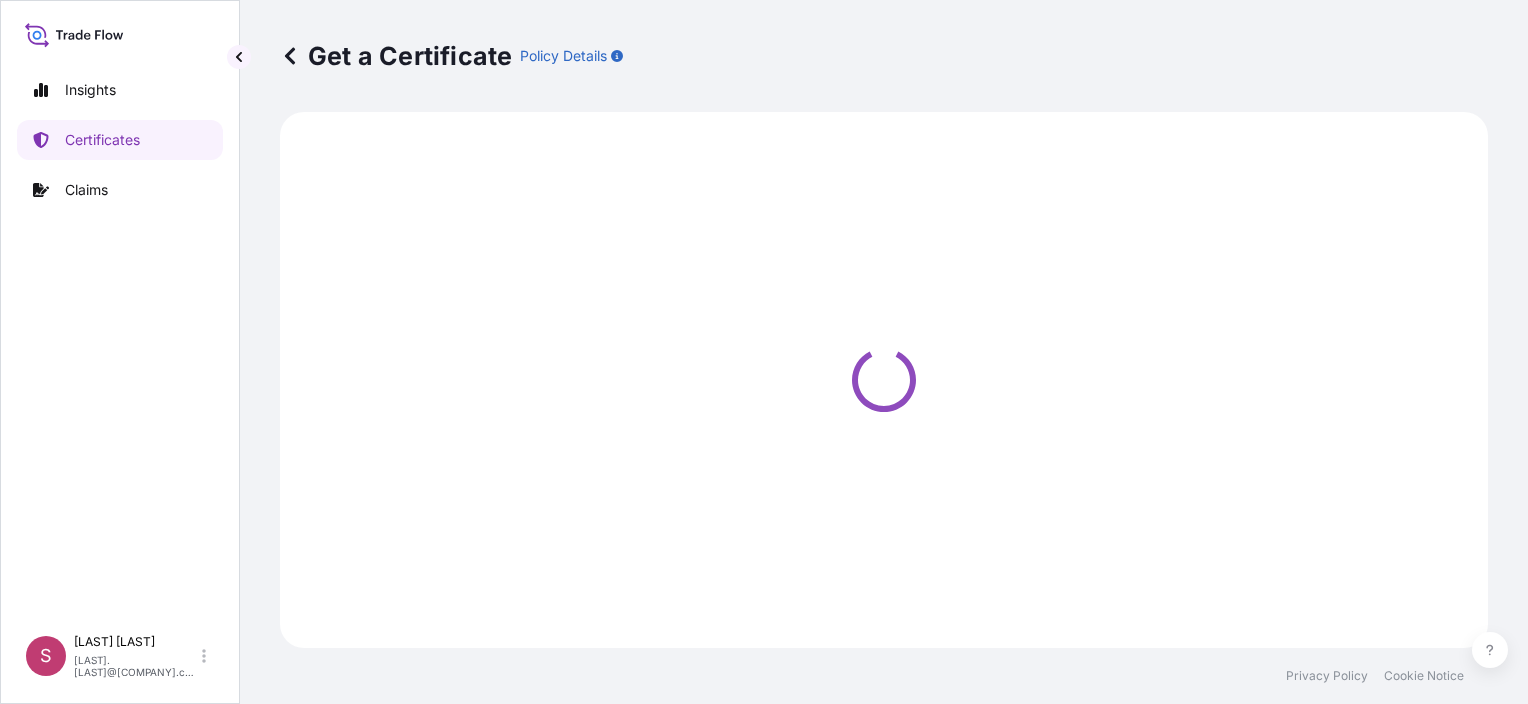 select on "Sea" 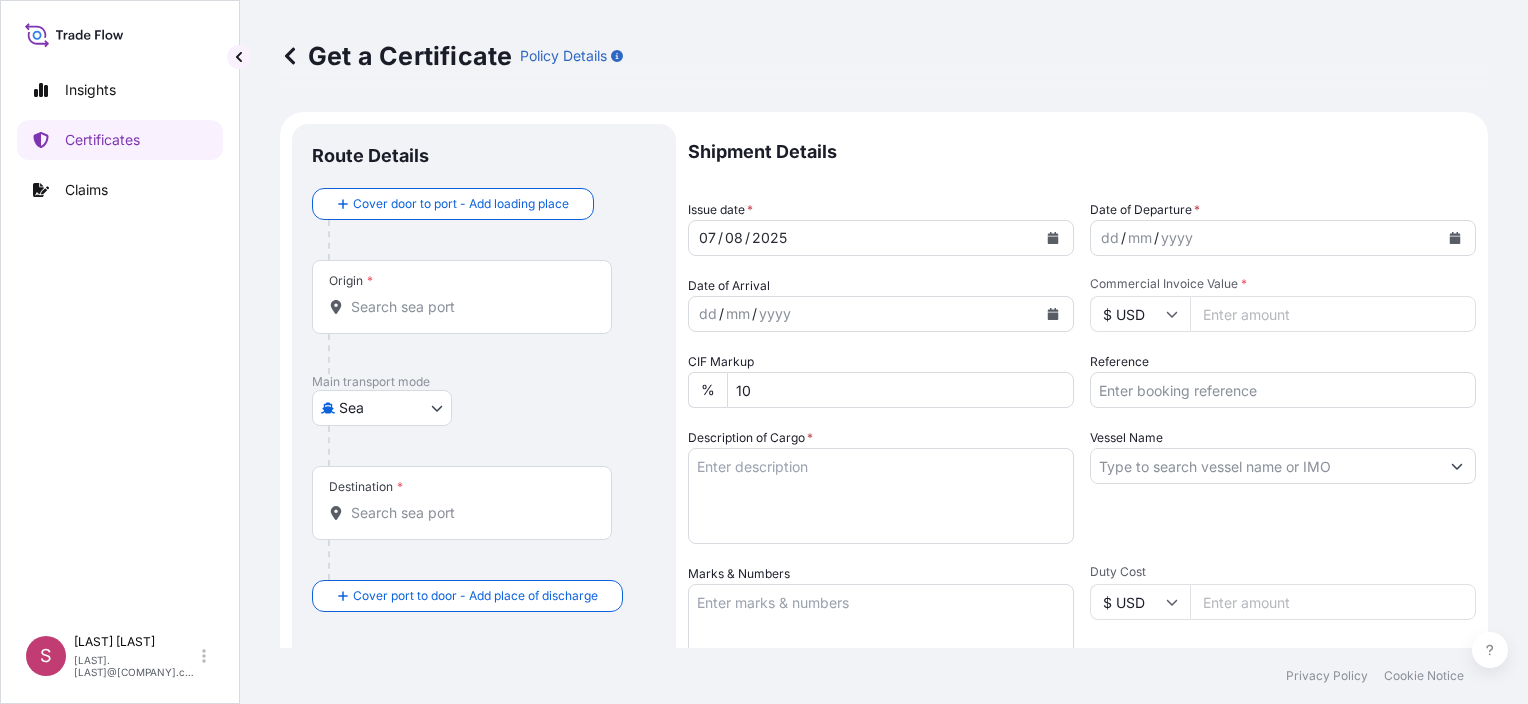 click on "Origin *" at bounding box center (462, 297) 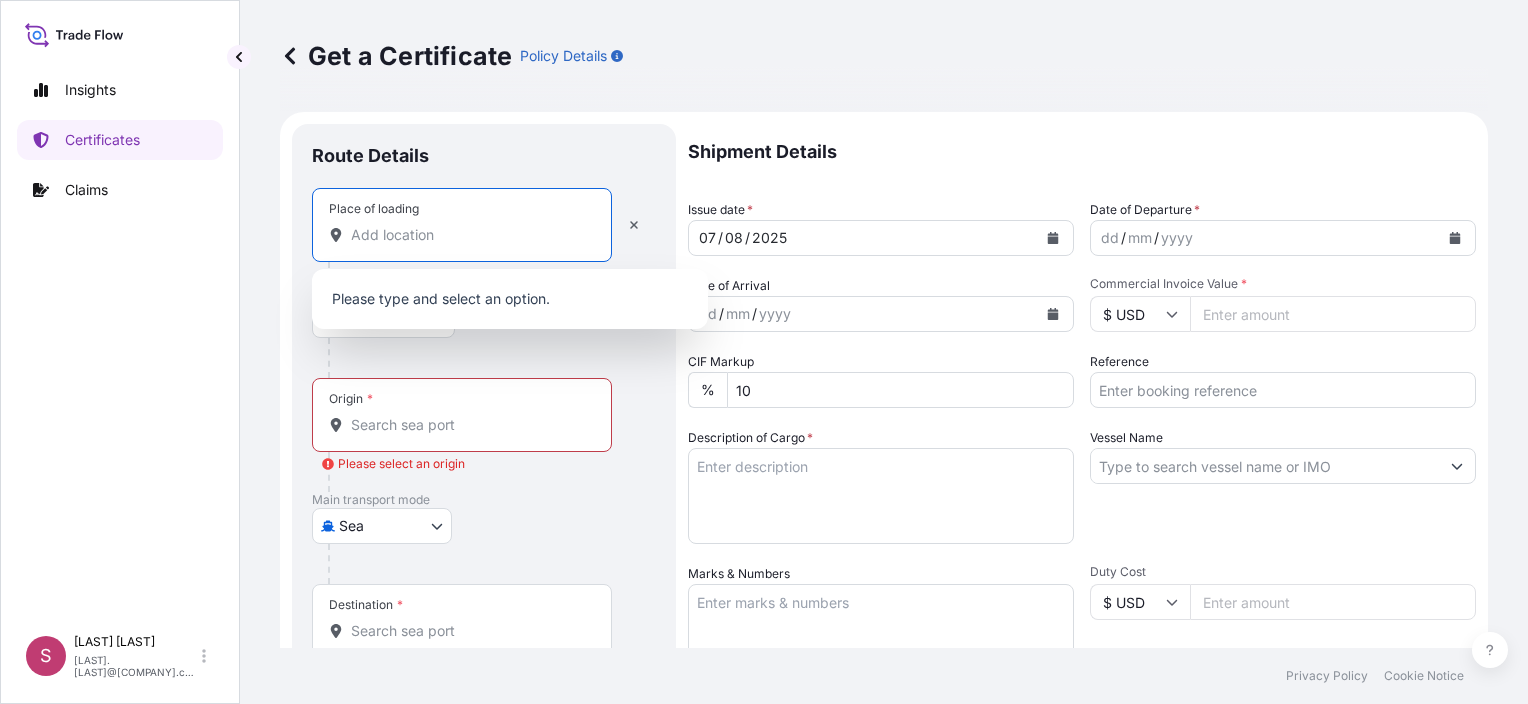 click on "Place of loading" at bounding box center (469, 235) 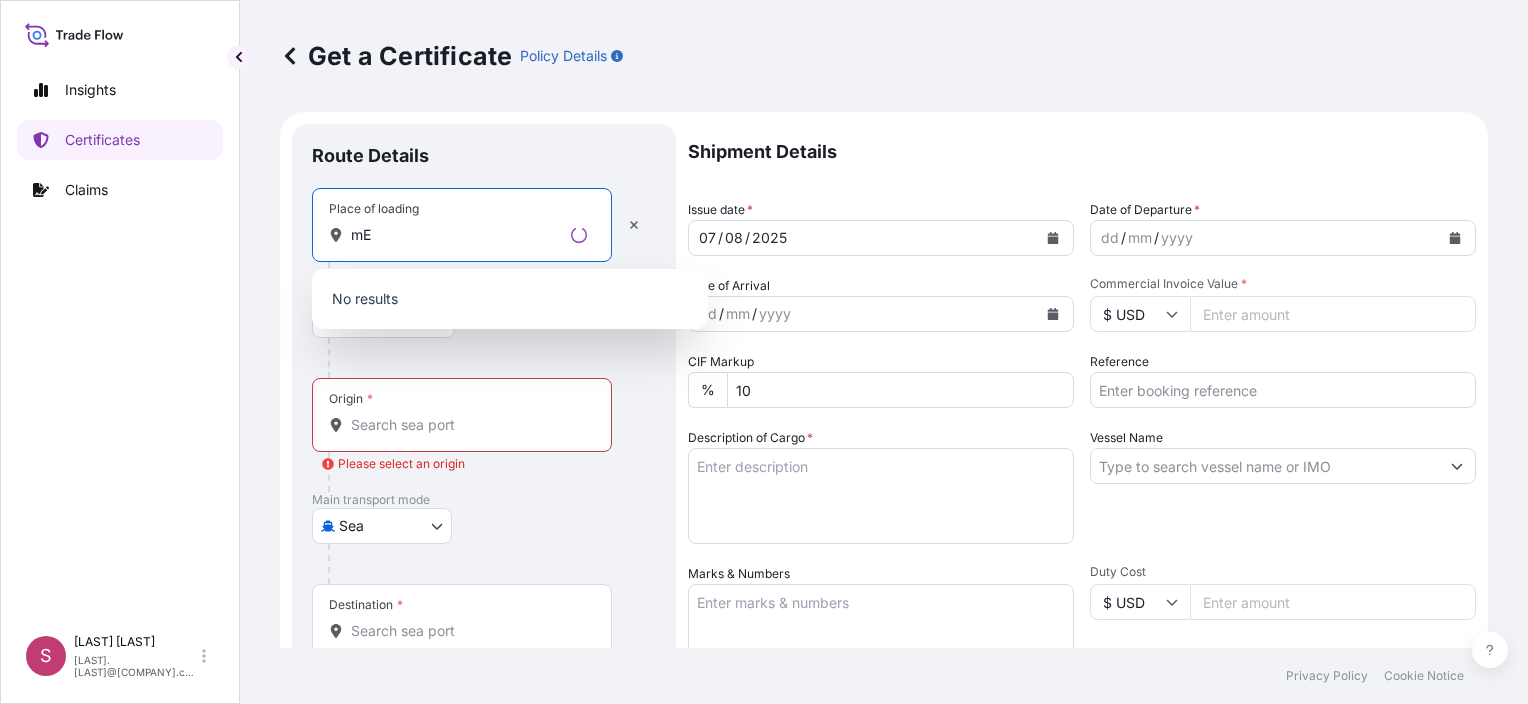 type on "m" 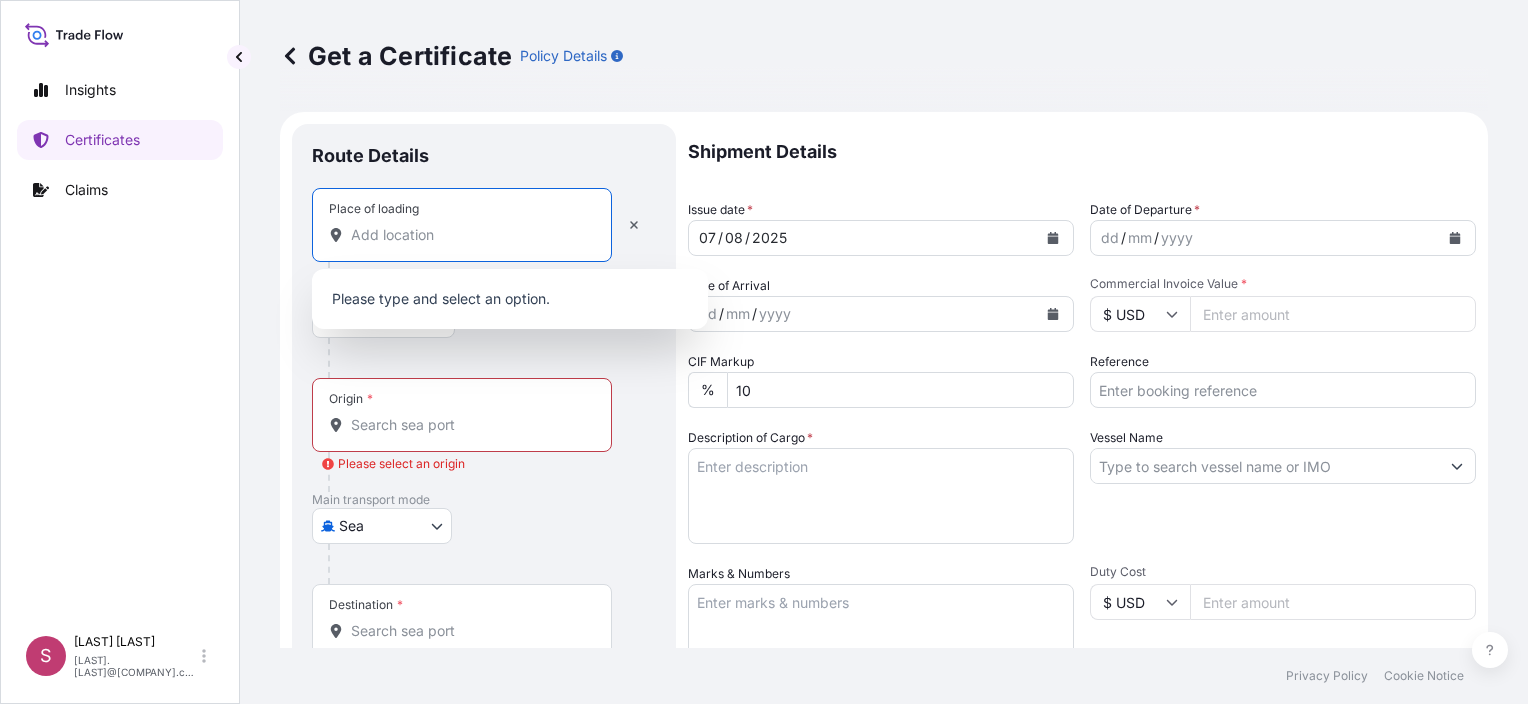 click on "Place of loading" at bounding box center [469, 235] 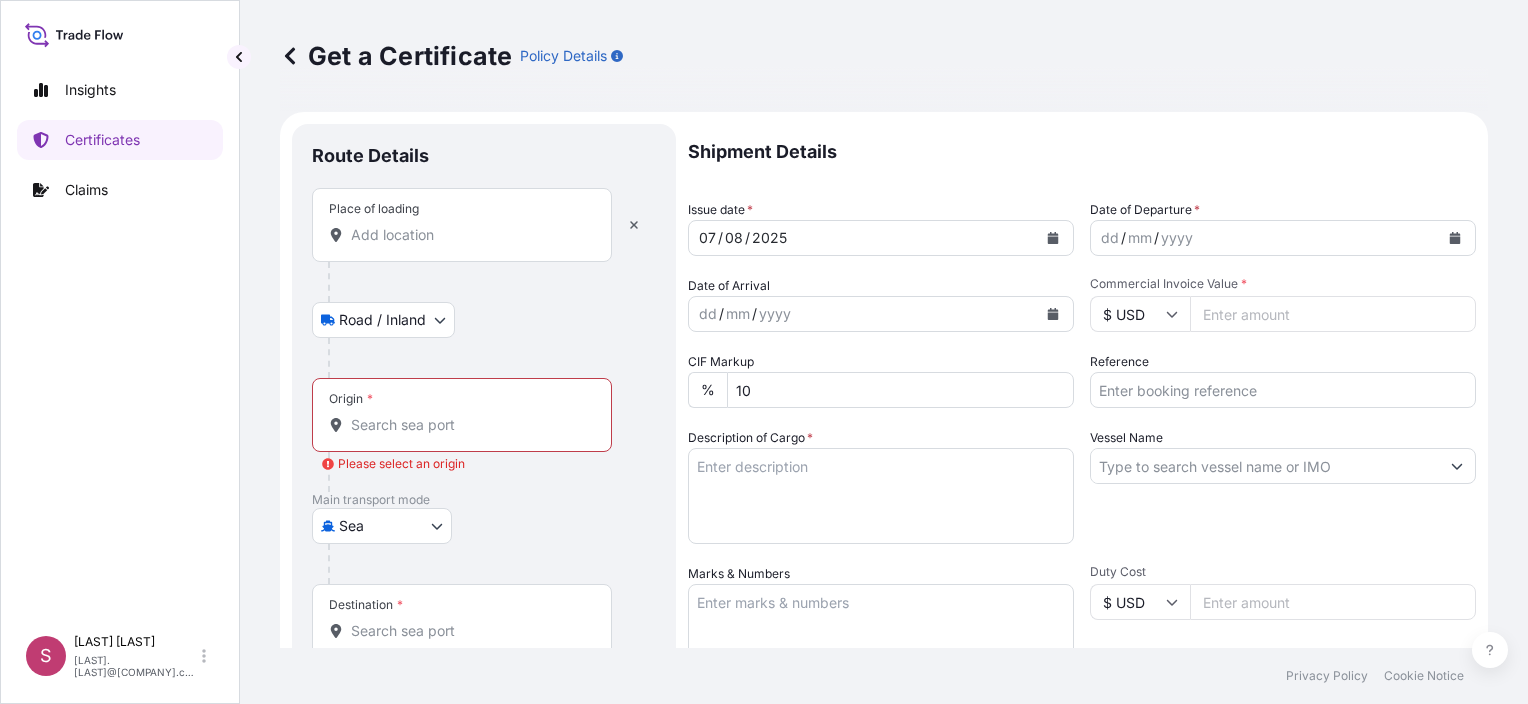 click on "Place of loading" at bounding box center [469, 235] 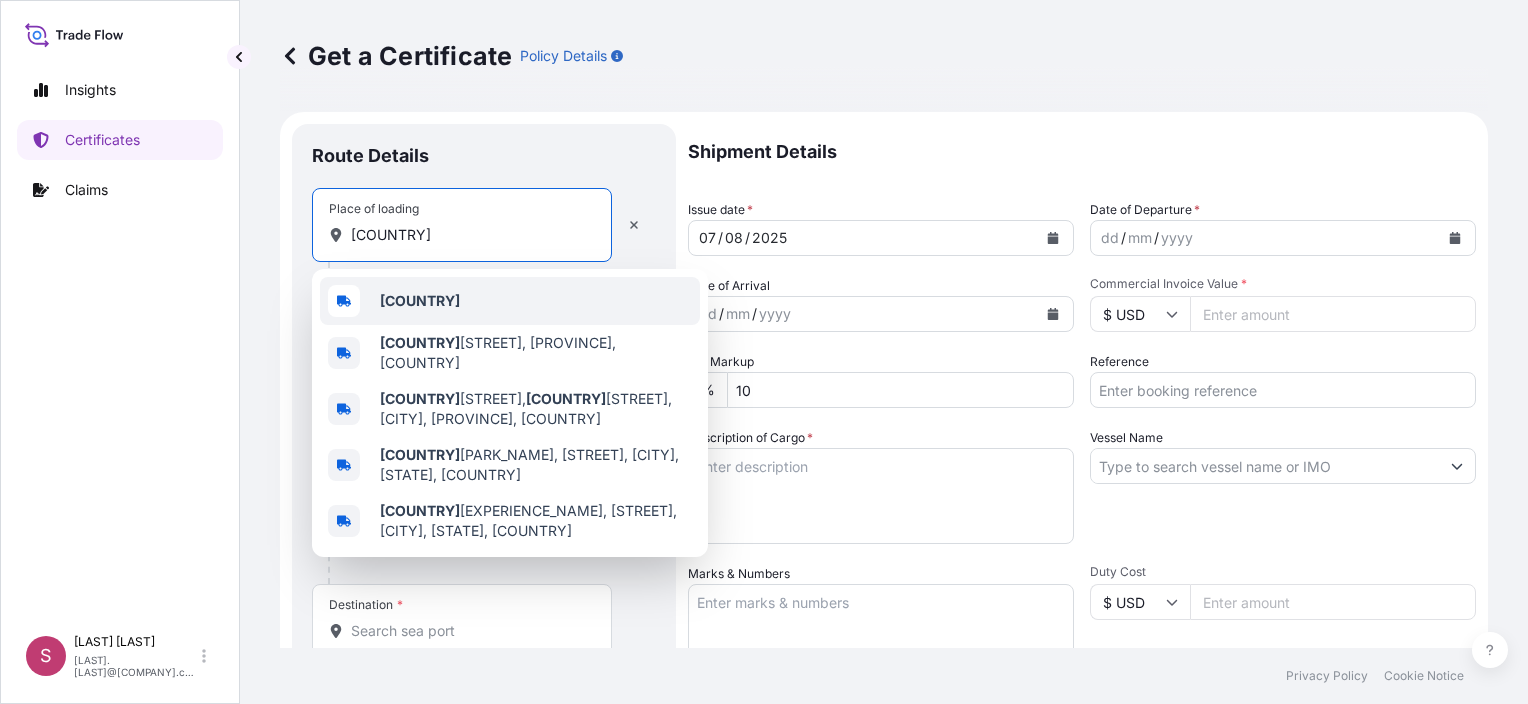 click on "[COUNTRY]" at bounding box center (420, 300) 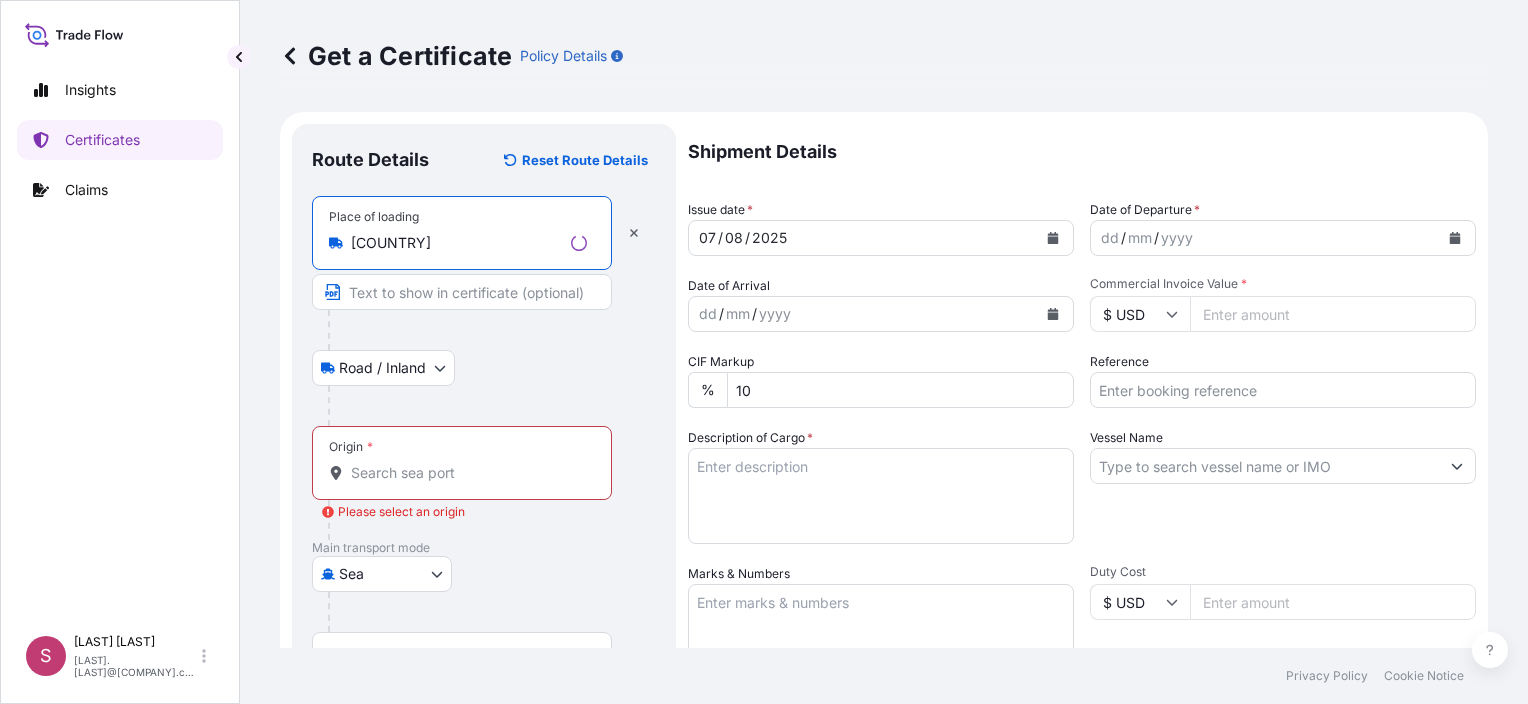type on "[COUNTRY]" 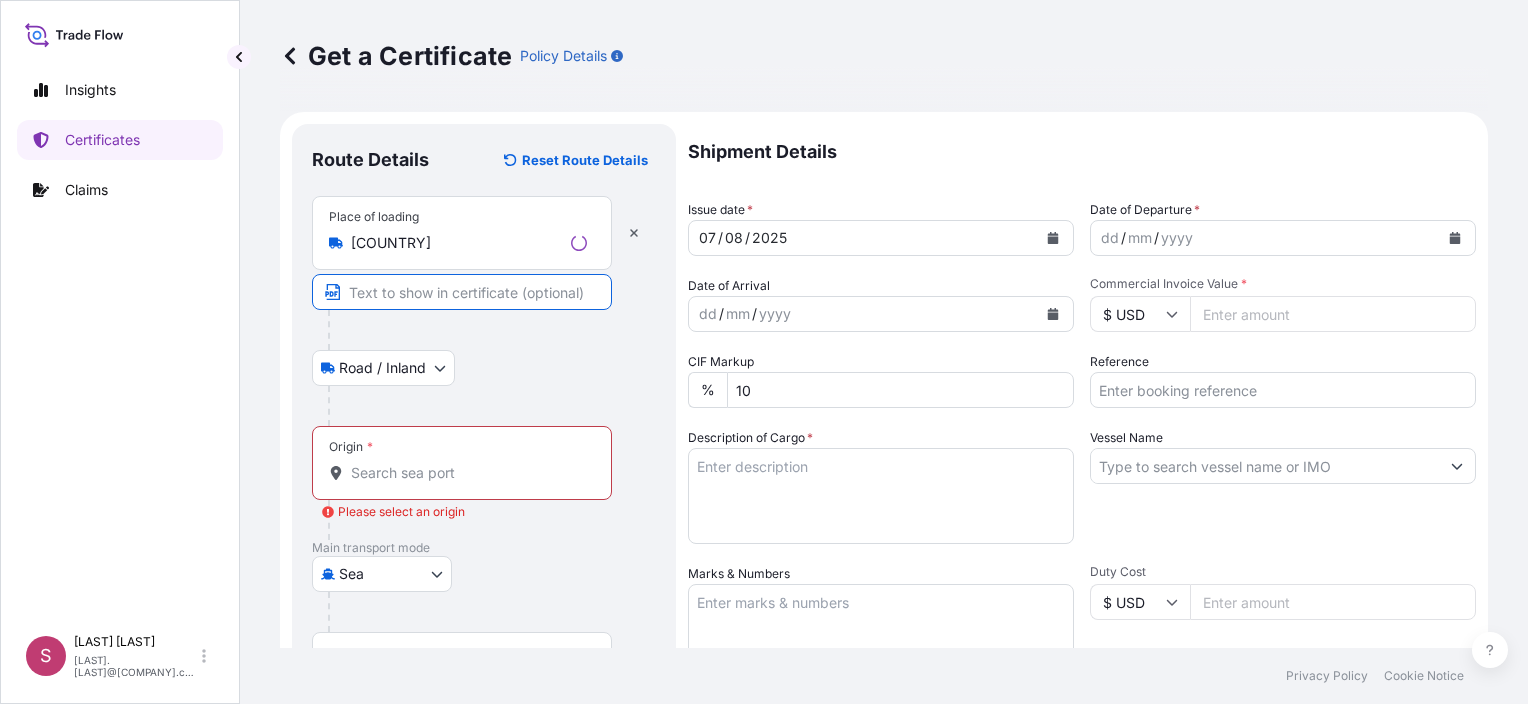click at bounding box center (462, 292) 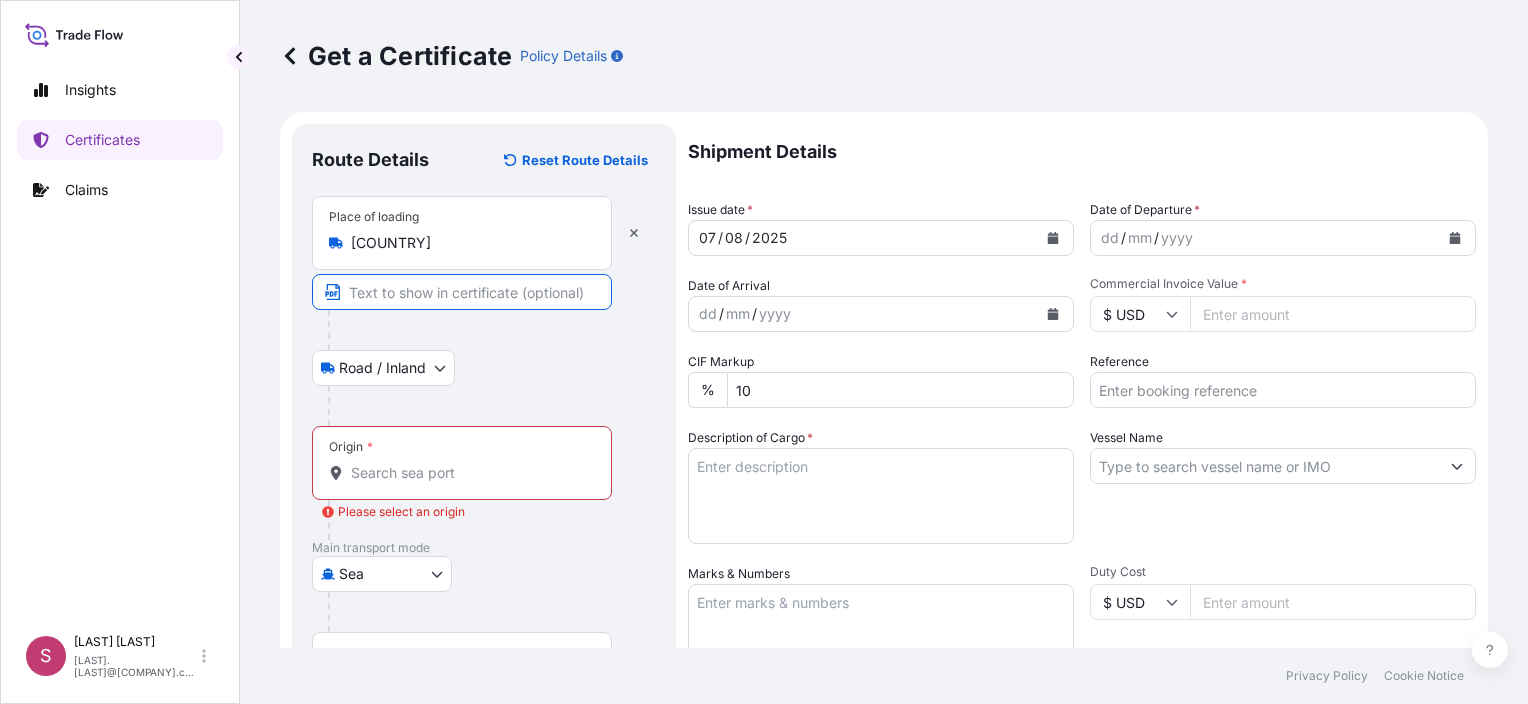type on "[COUNTRY]" 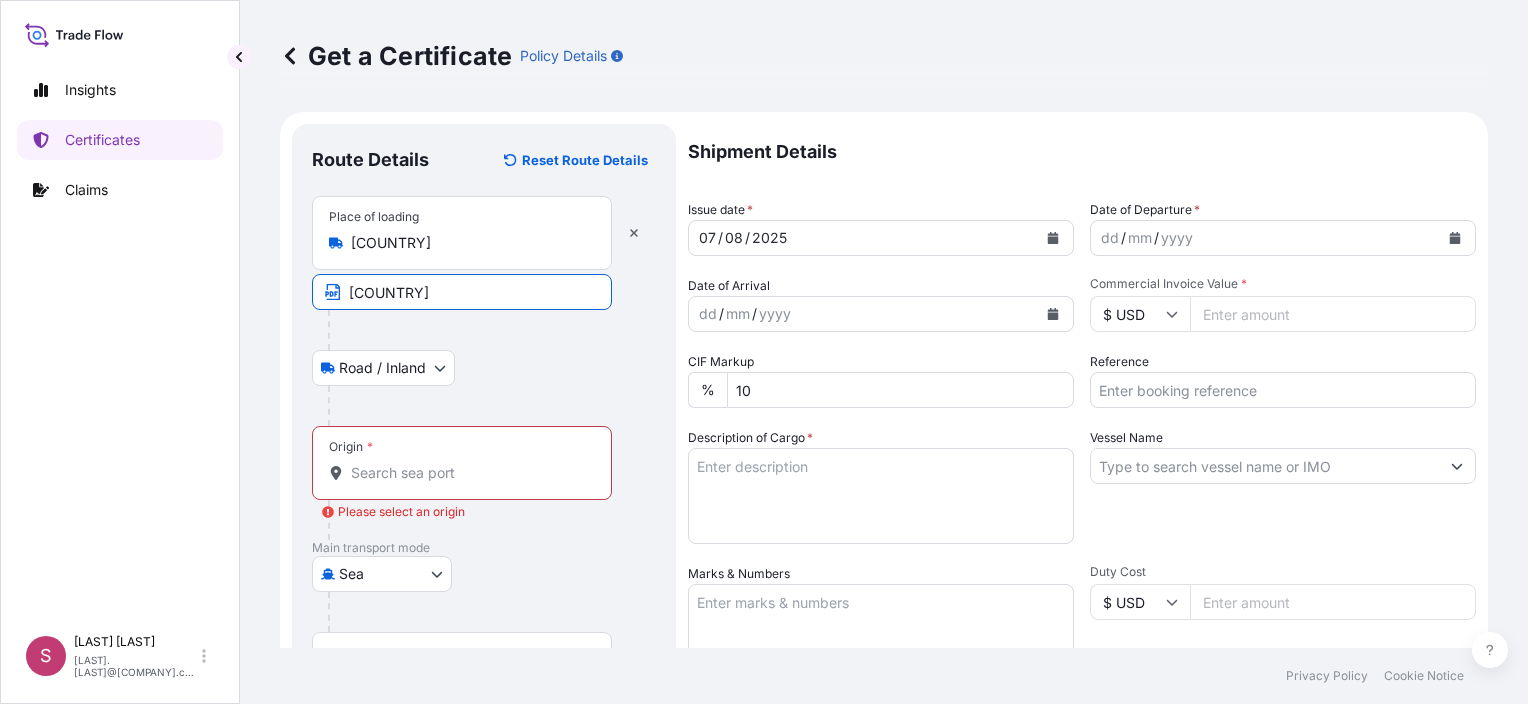 click on "Origin * Please select an origin" at bounding box center [469, 473] 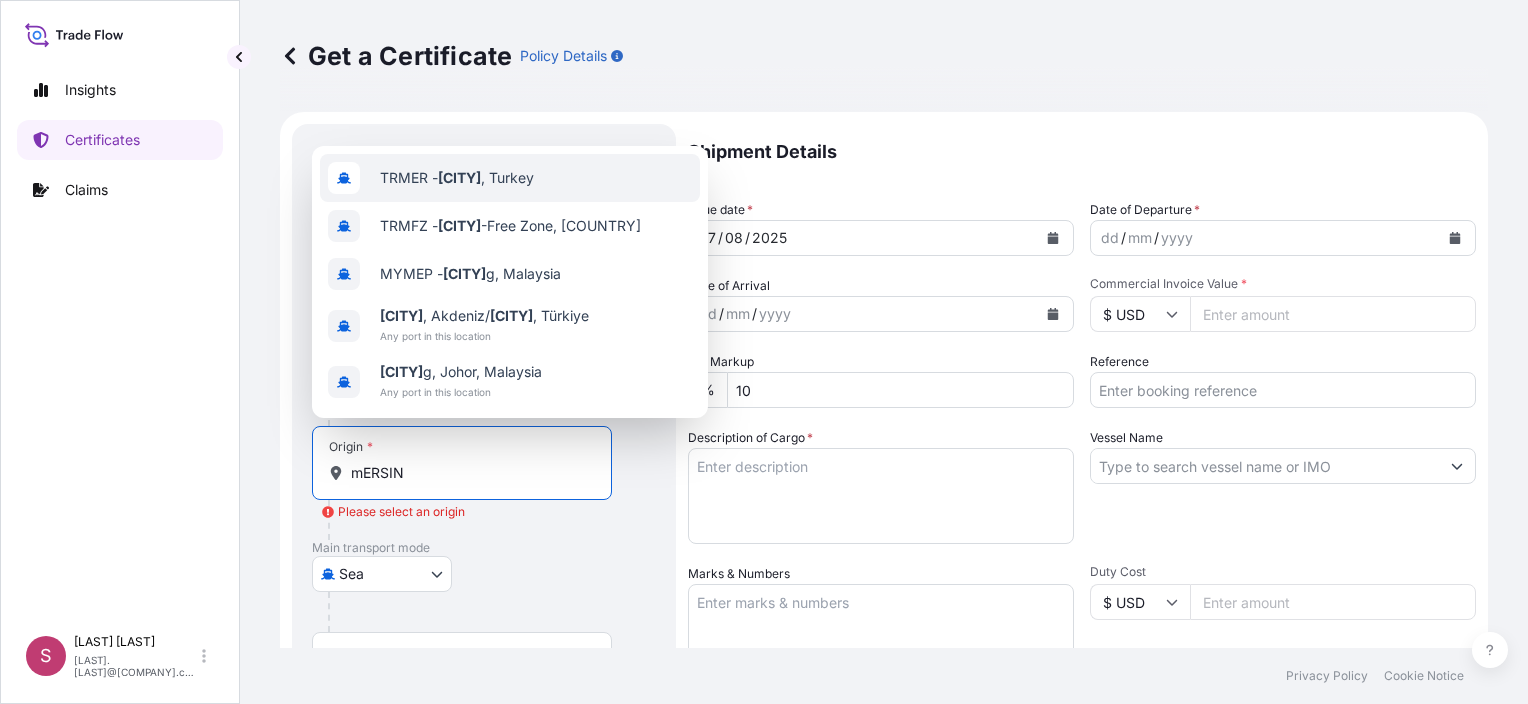 click on "TRMER -  [CITY] , [COUNTRY]" at bounding box center [457, 178] 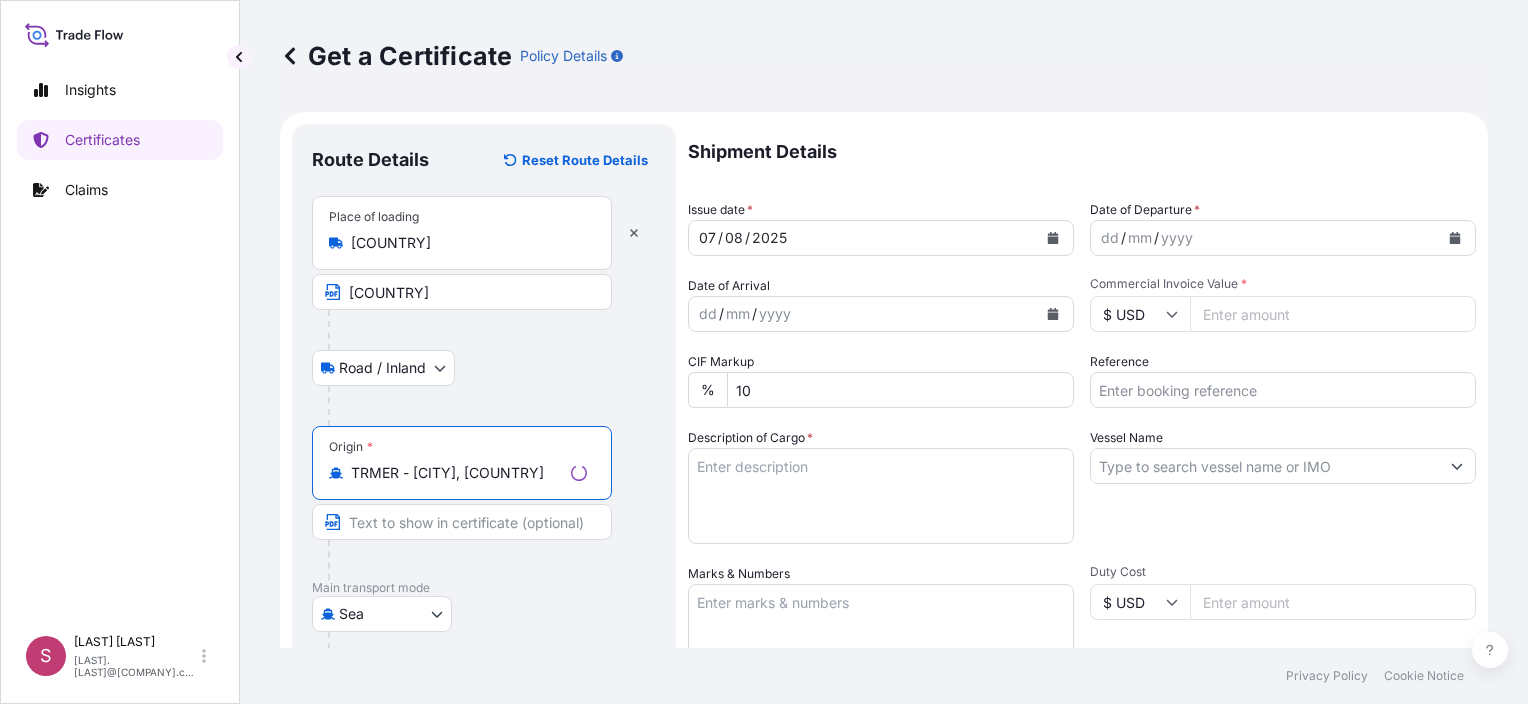 scroll, scrollTop: 200, scrollLeft: 0, axis: vertical 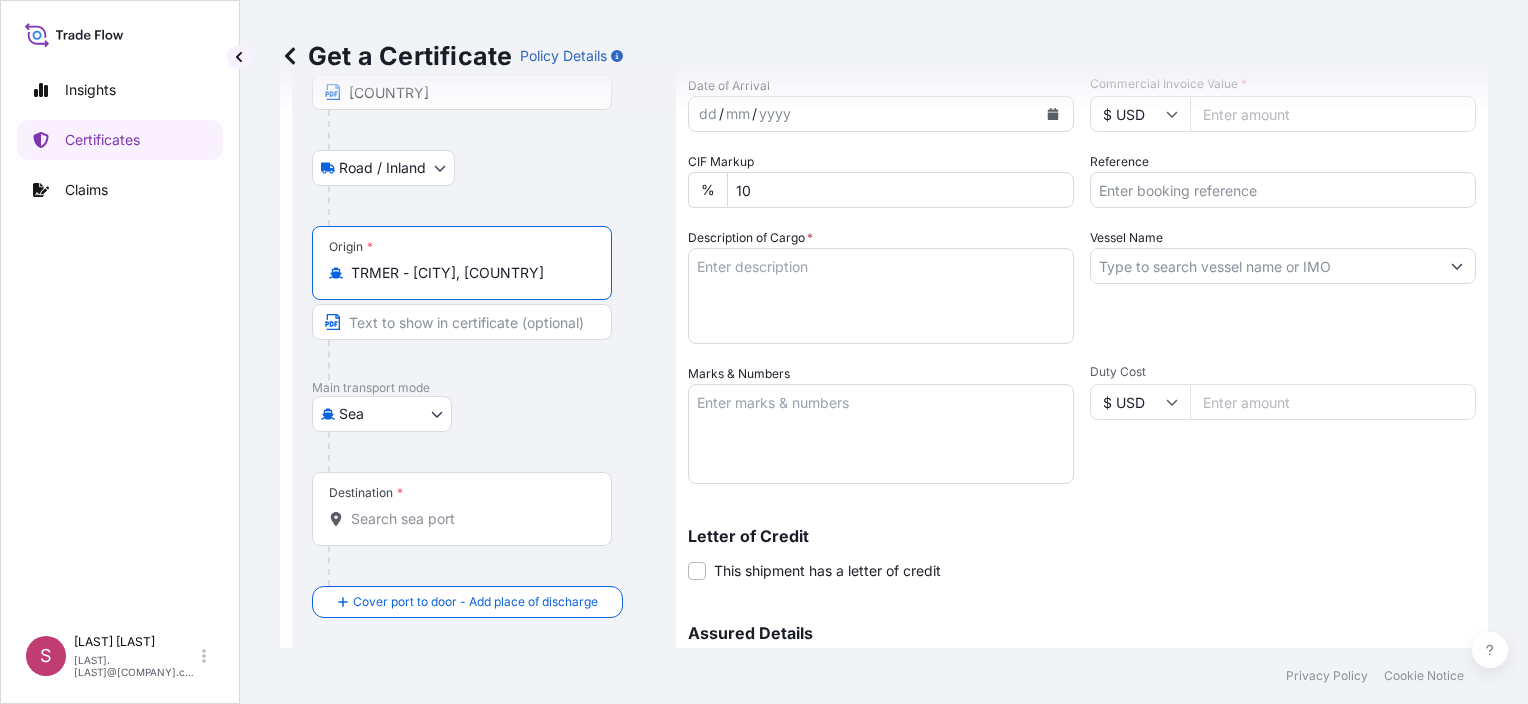 type on "TRMER - [CITY], [COUNTRY]" 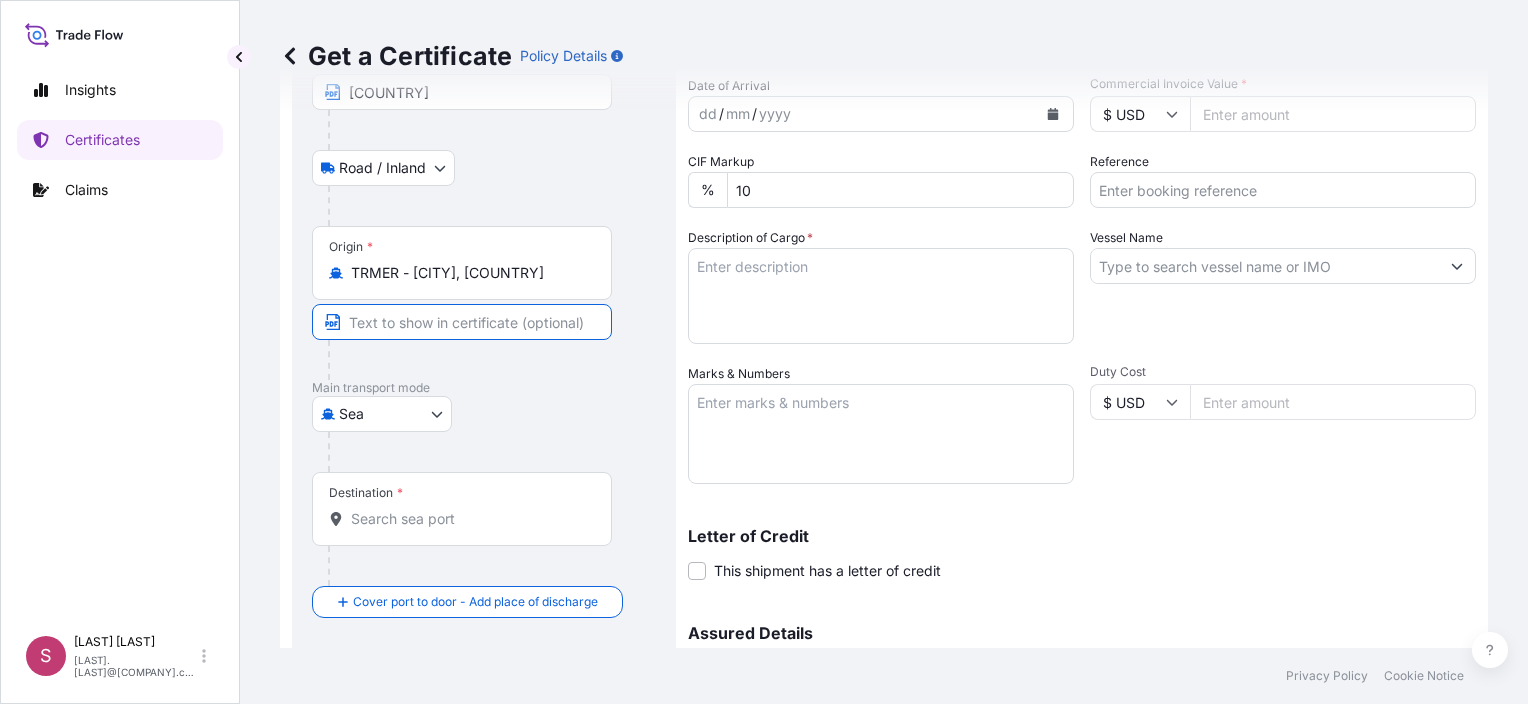 click at bounding box center (462, 322) 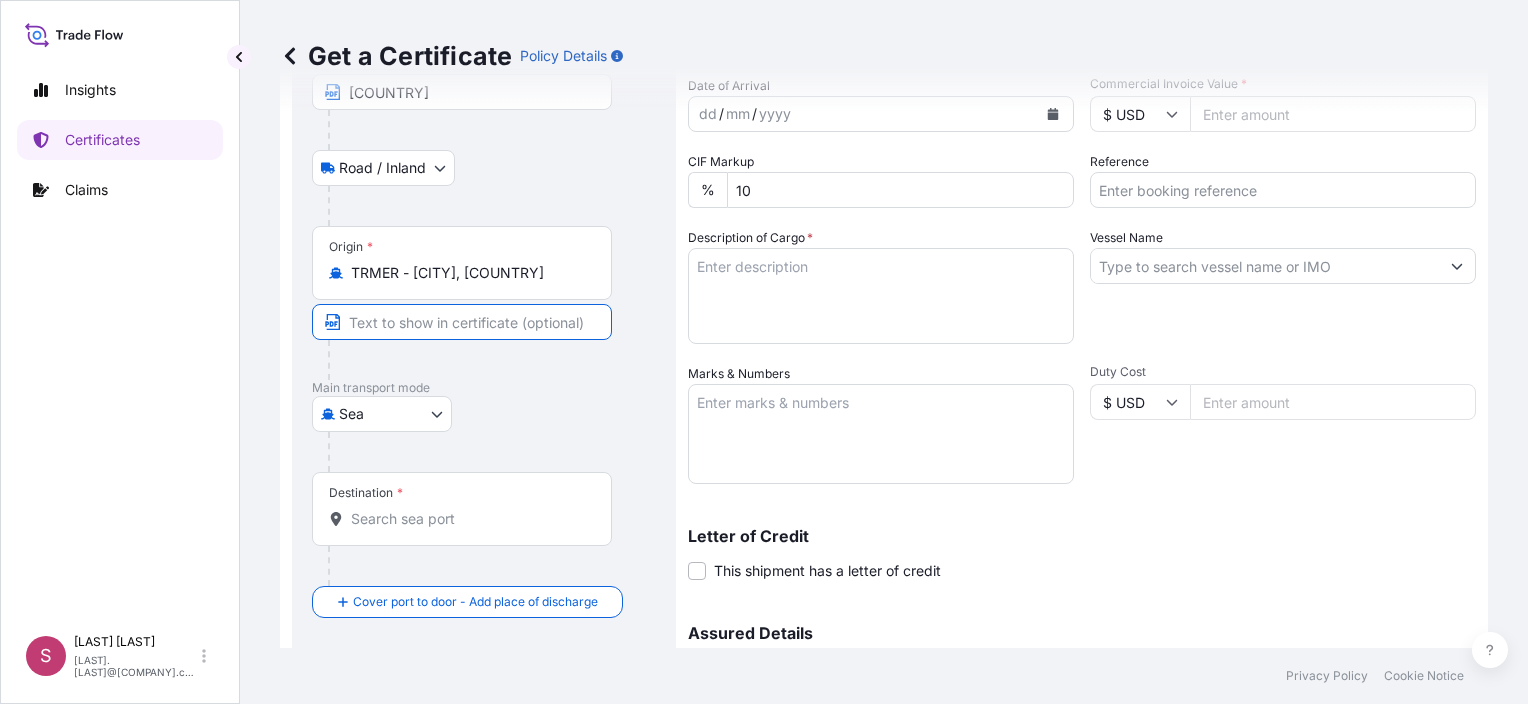 type on "[CITY]" 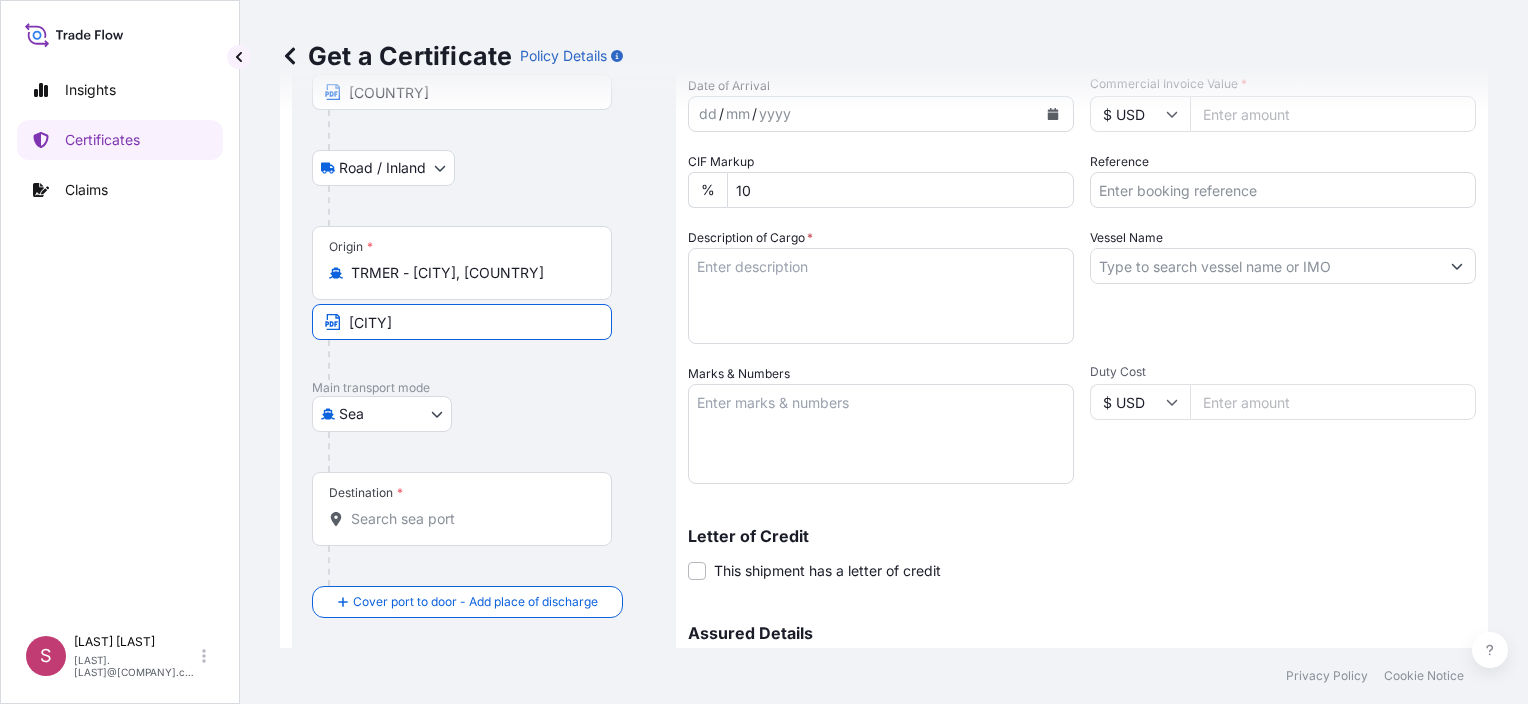click on "Destination *" at bounding box center (469, 519) 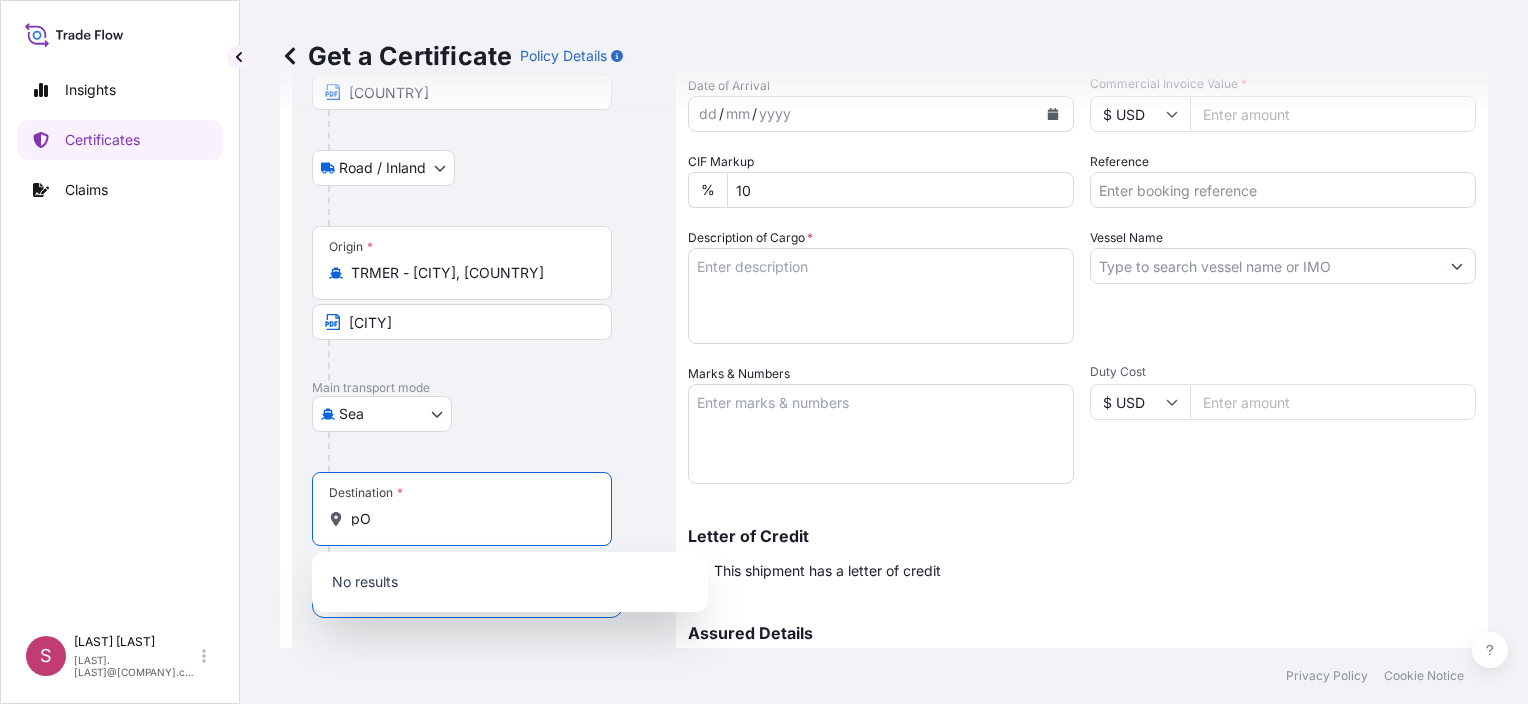 type on "p" 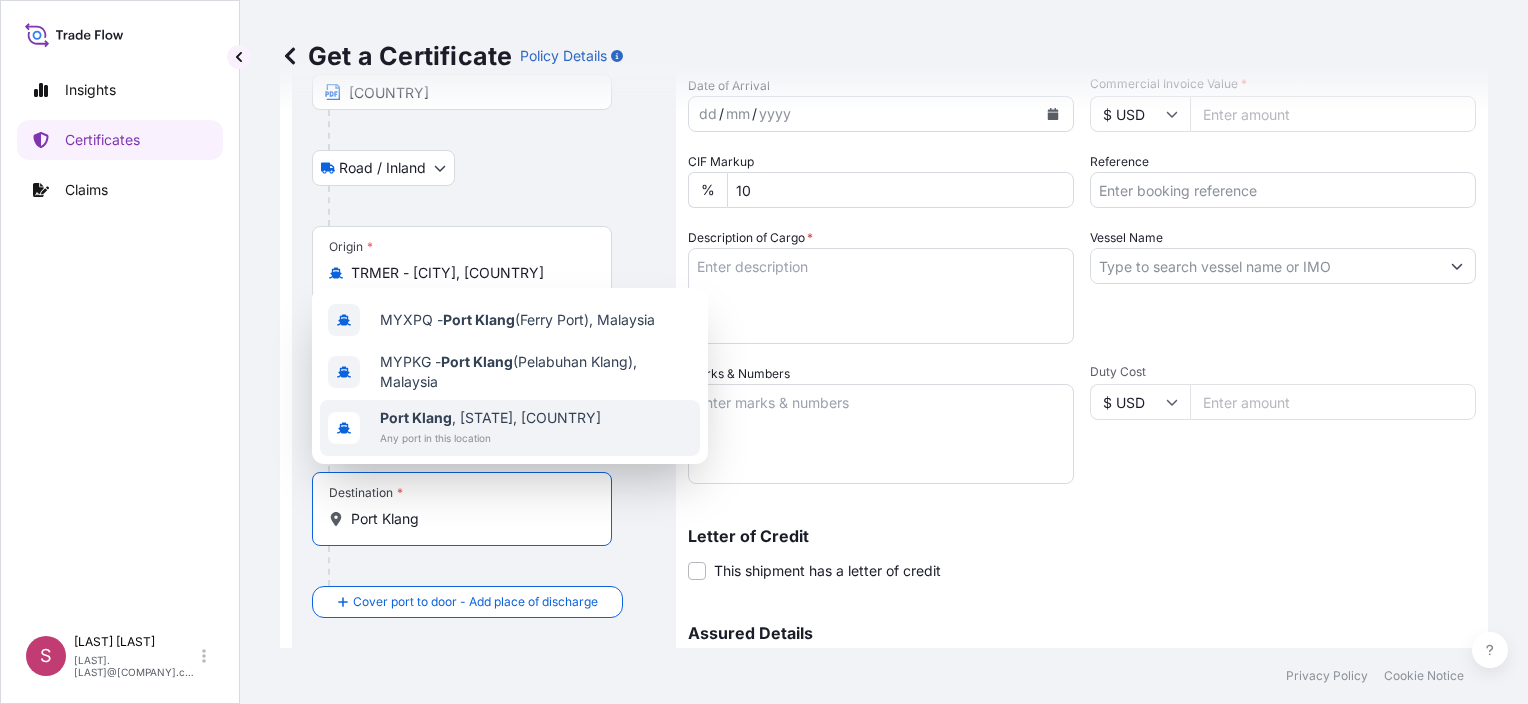 click on "Any port in this location" at bounding box center [490, 438] 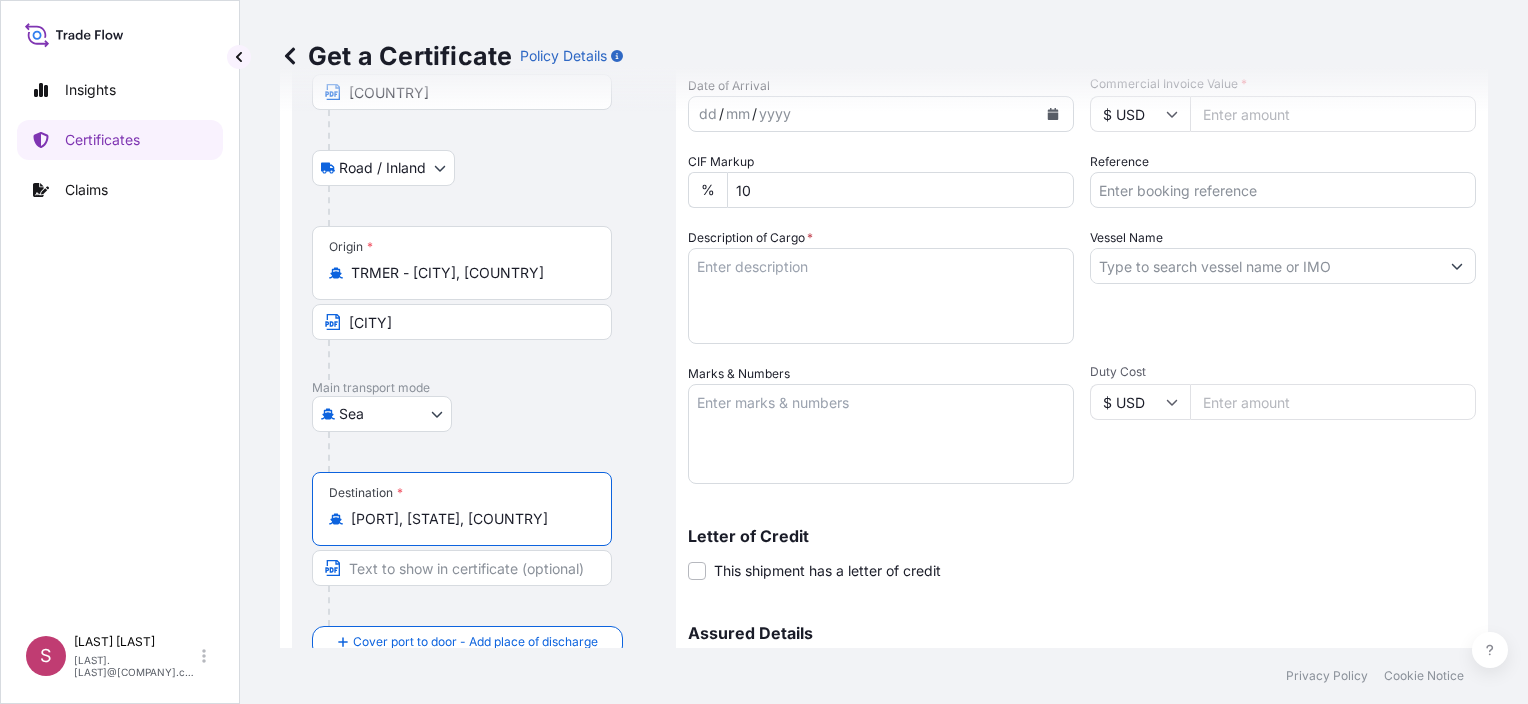 type on "[PORT], [STATE], [COUNTRY]" 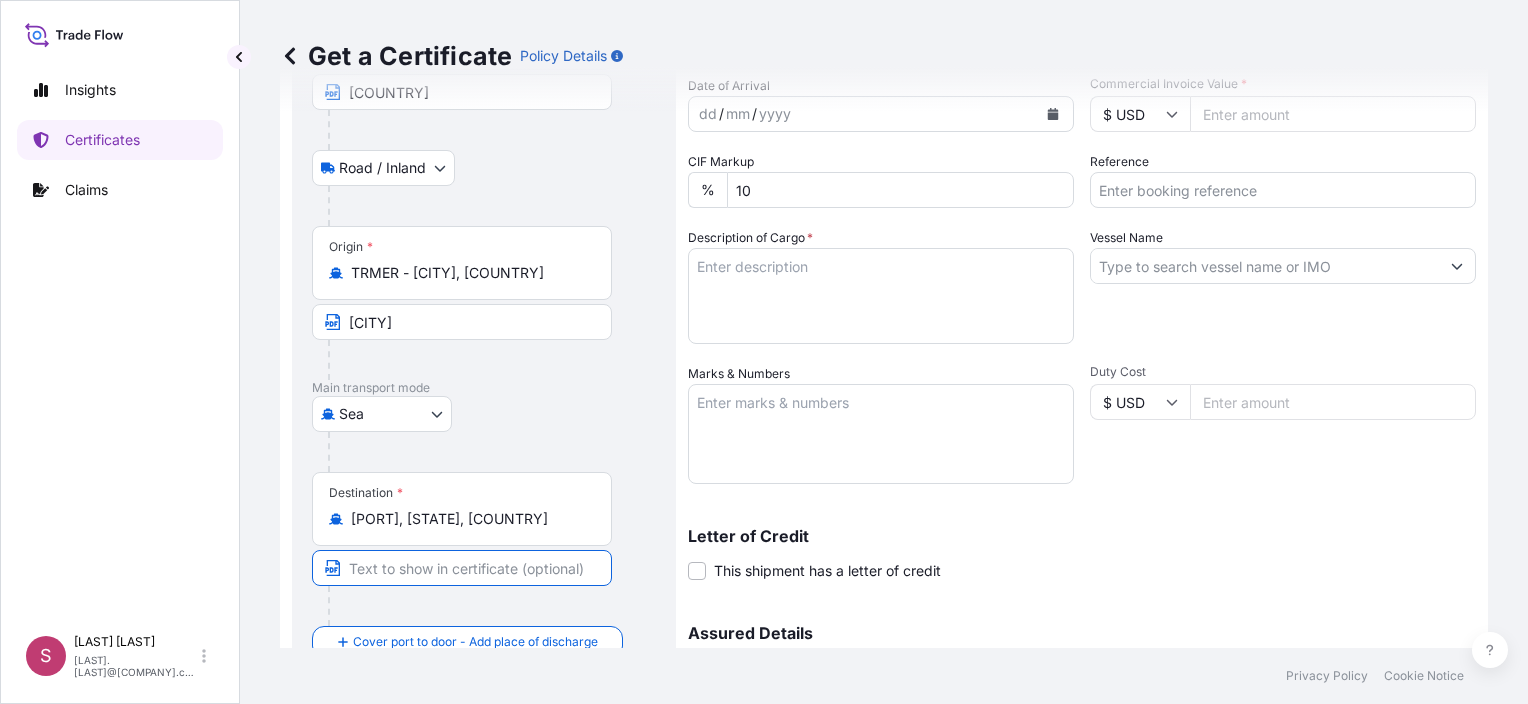 click at bounding box center [462, 568] 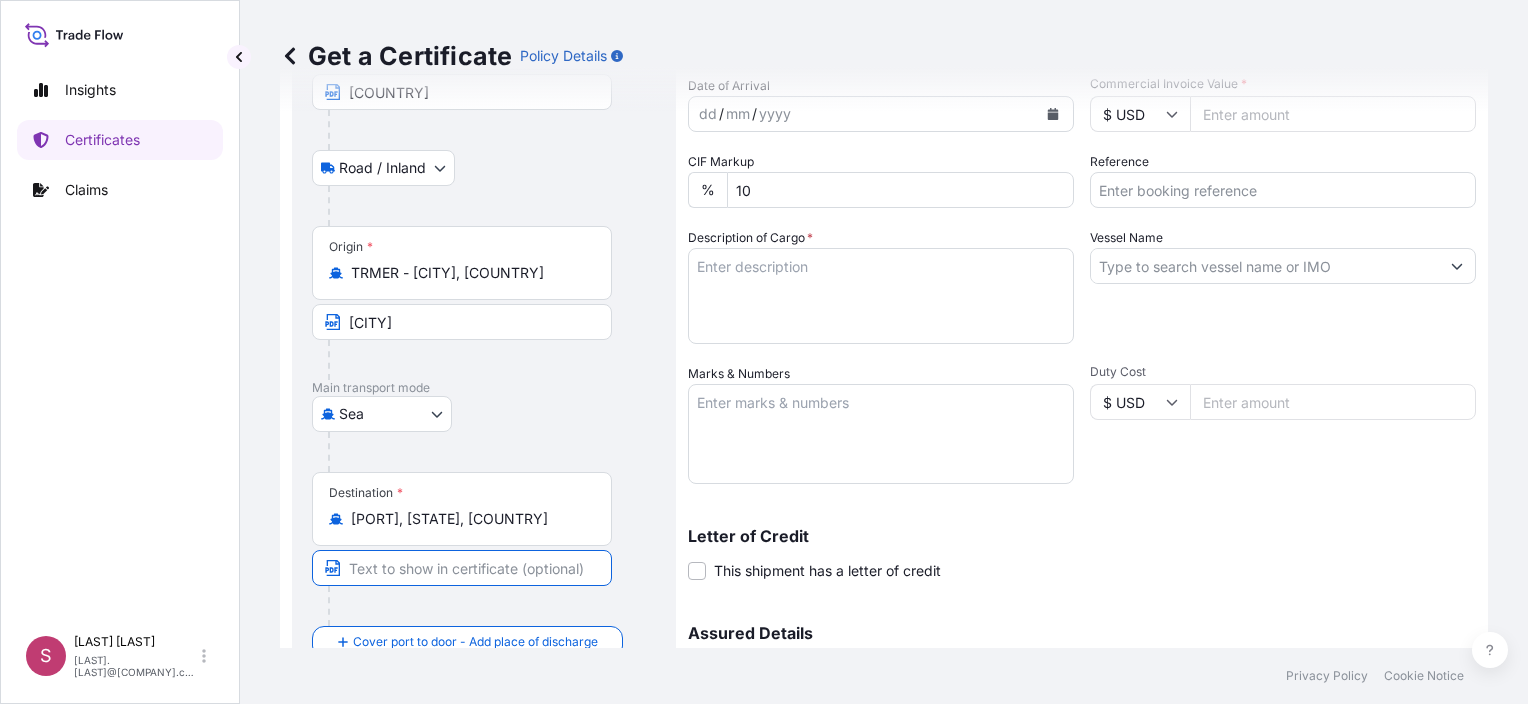 type on "[PORT], [COUNTRY]" 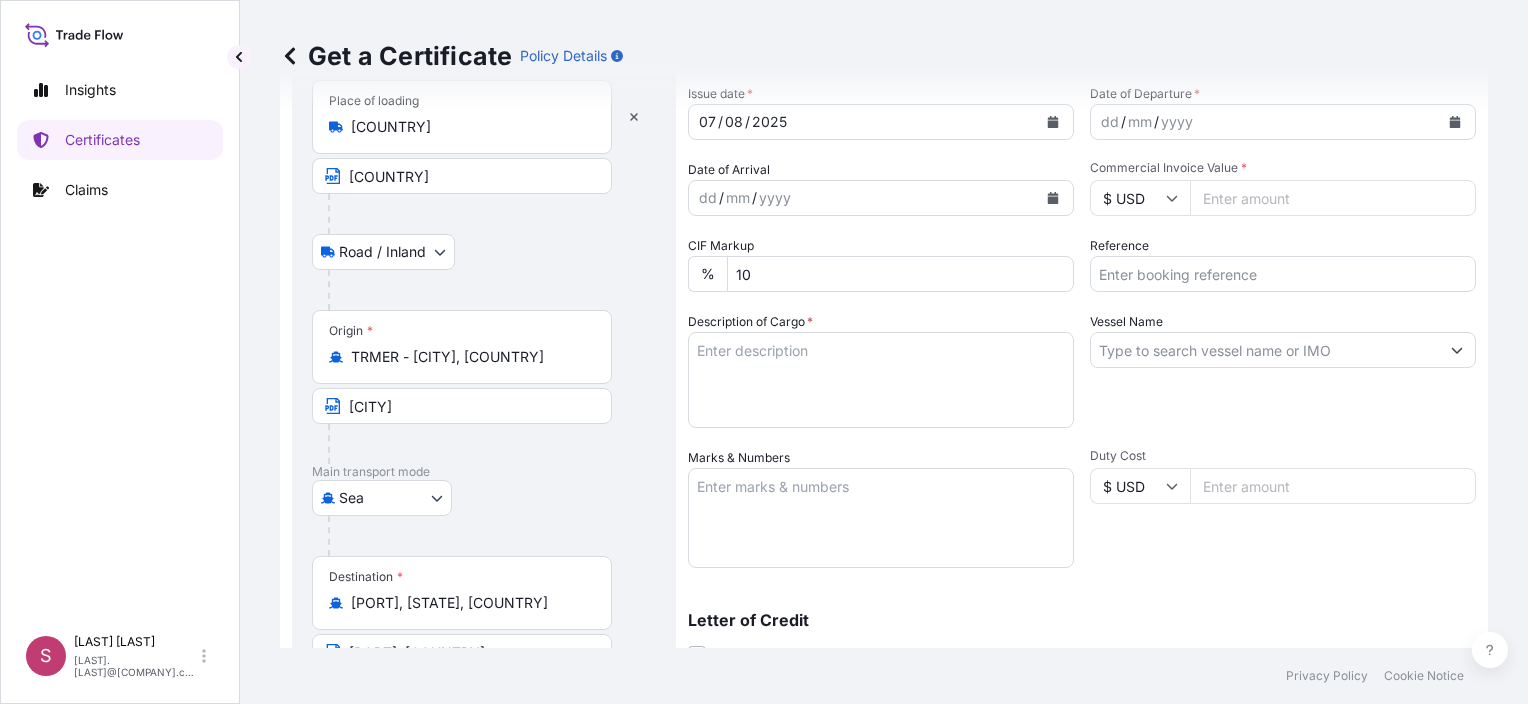 scroll, scrollTop: 0, scrollLeft: 0, axis: both 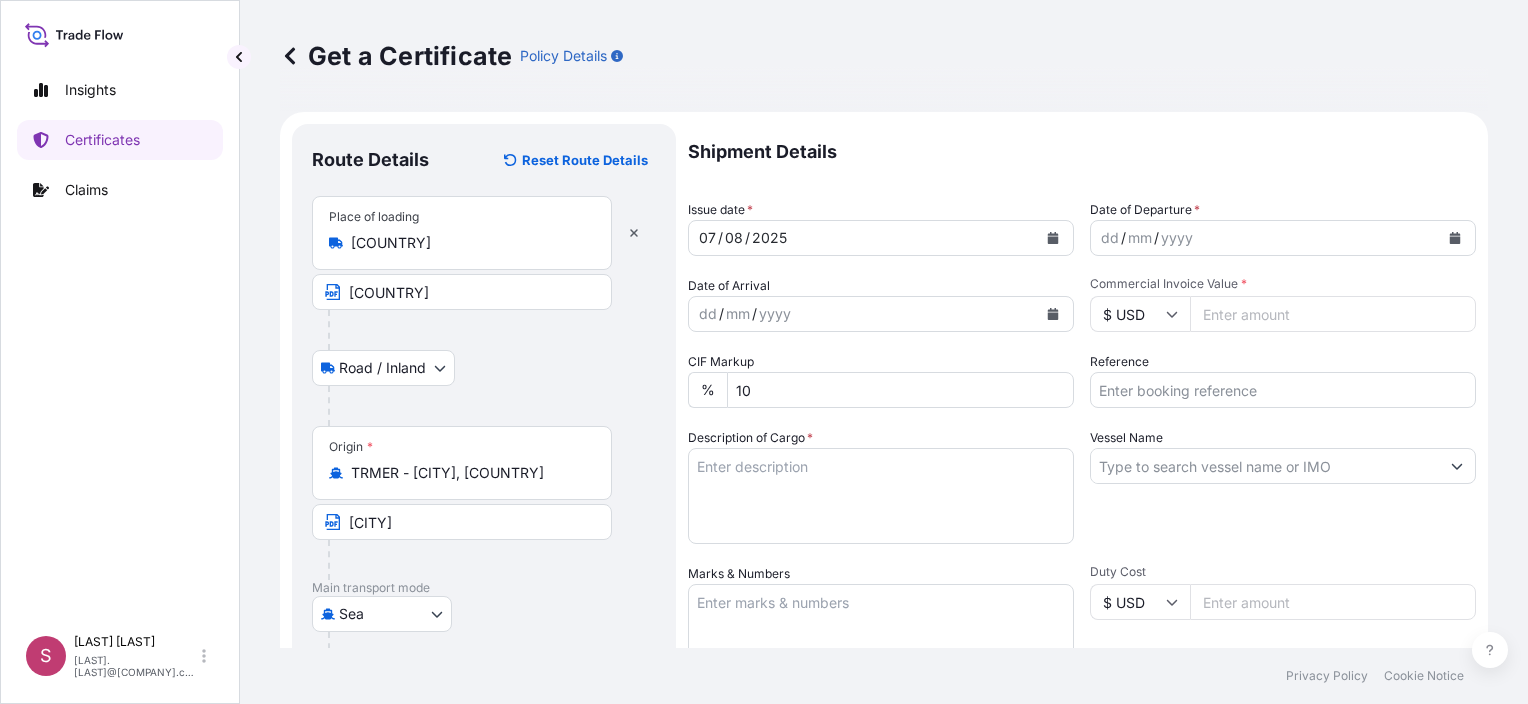 click on "[DD] / [MM] / [YYYY]" at bounding box center [863, 238] 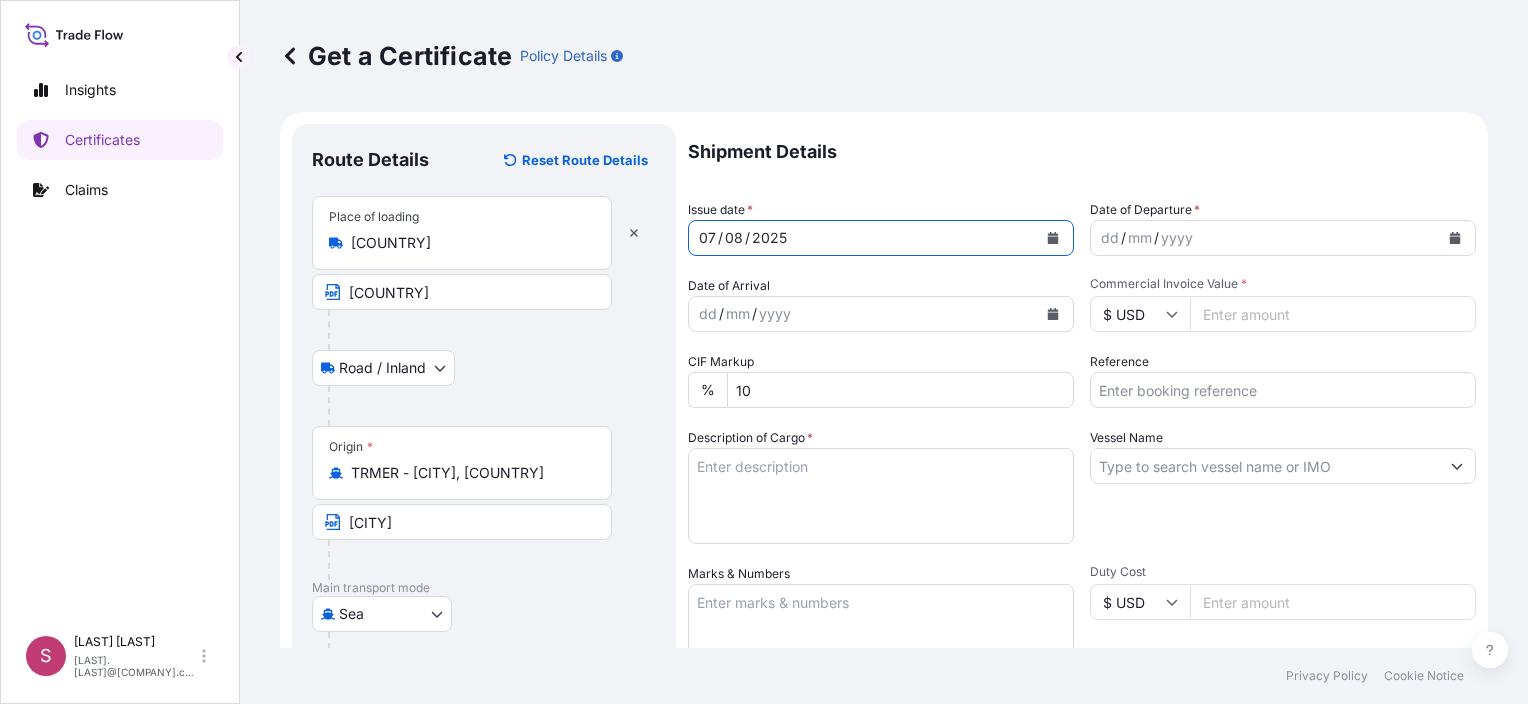 click 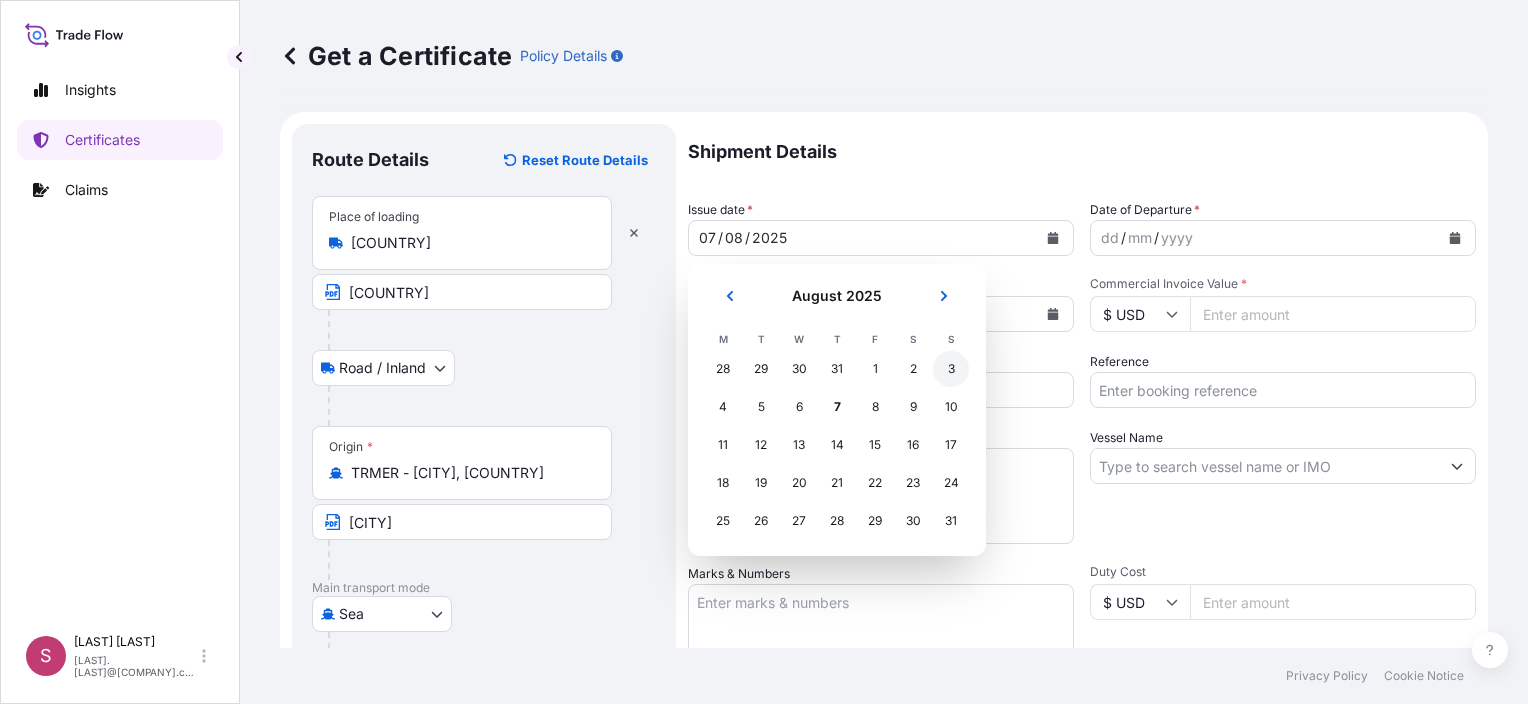 click on "3" at bounding box center [951, 369] 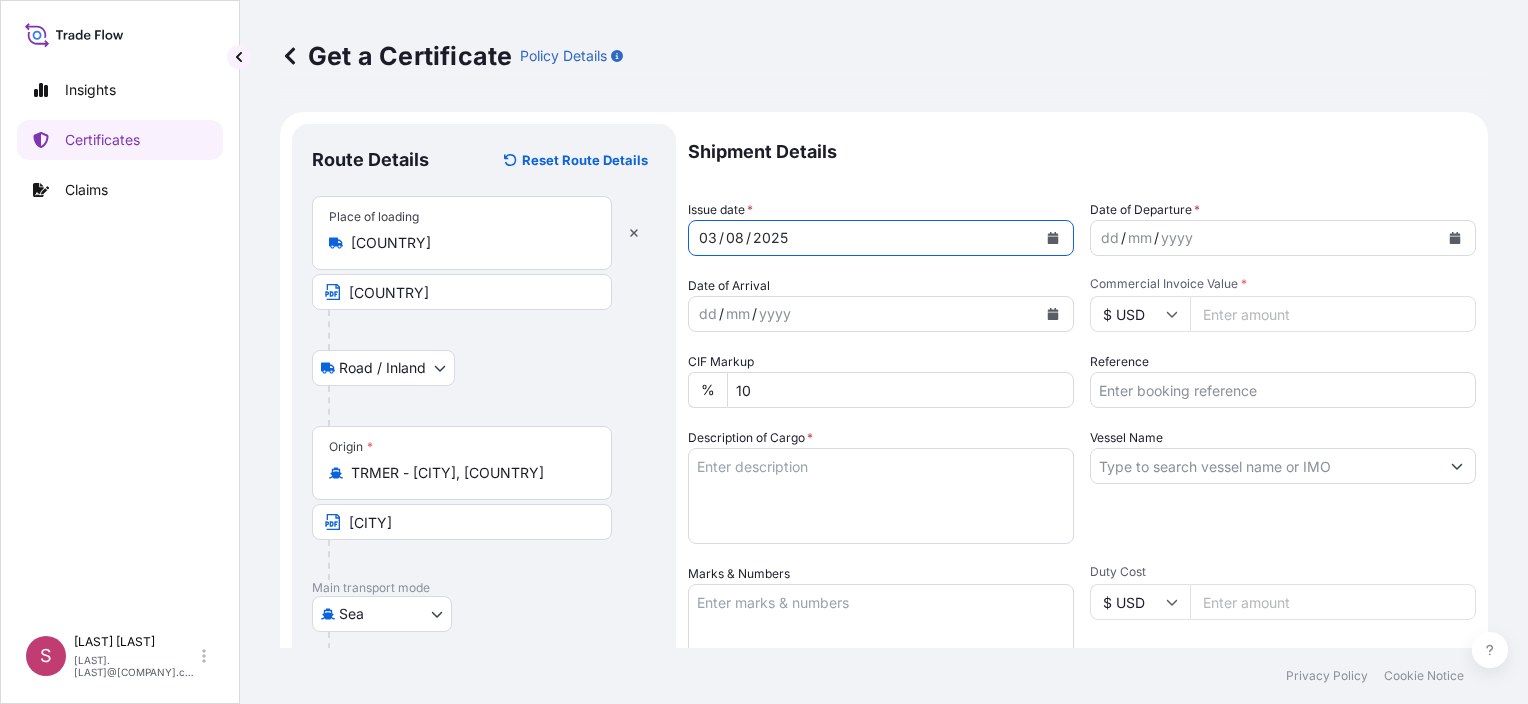 click on "/" at bounding box center [1156, 238] 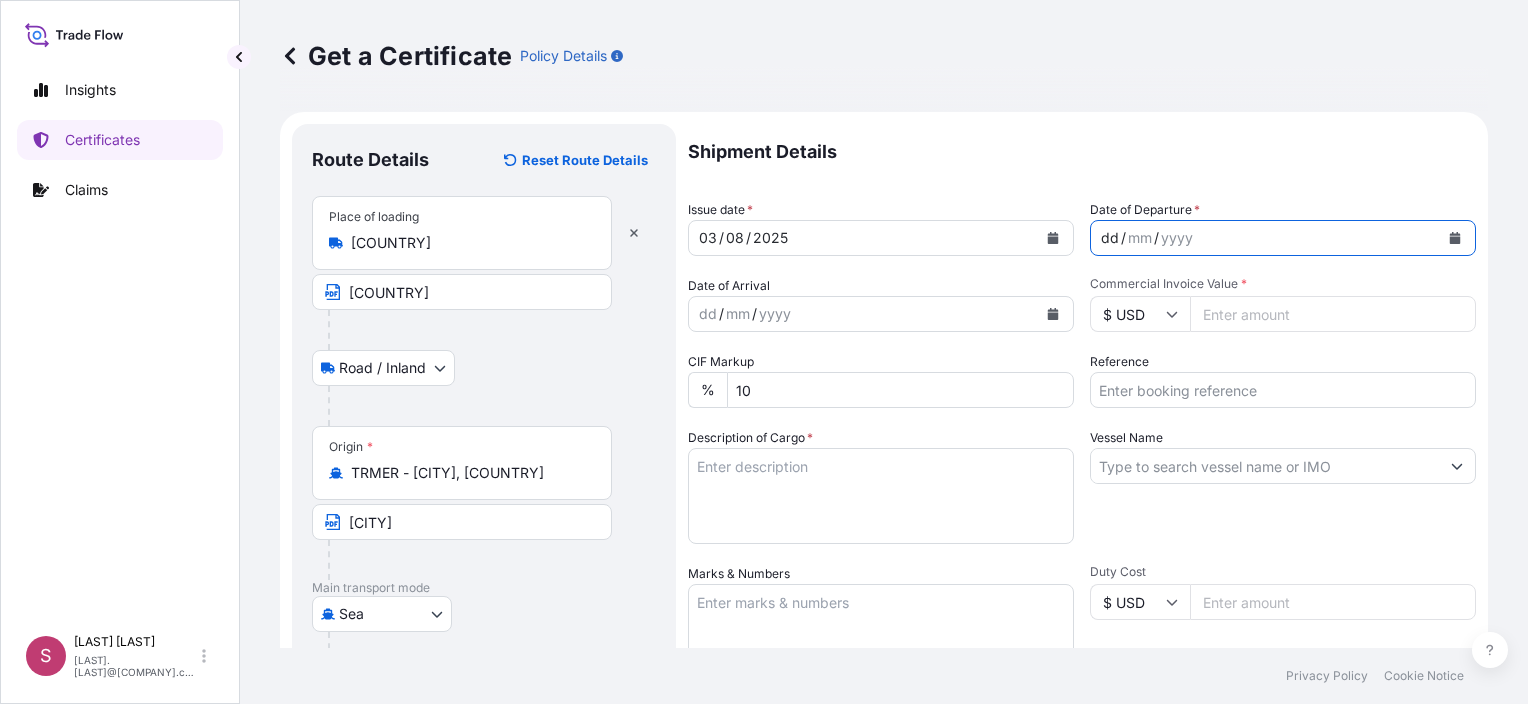 click 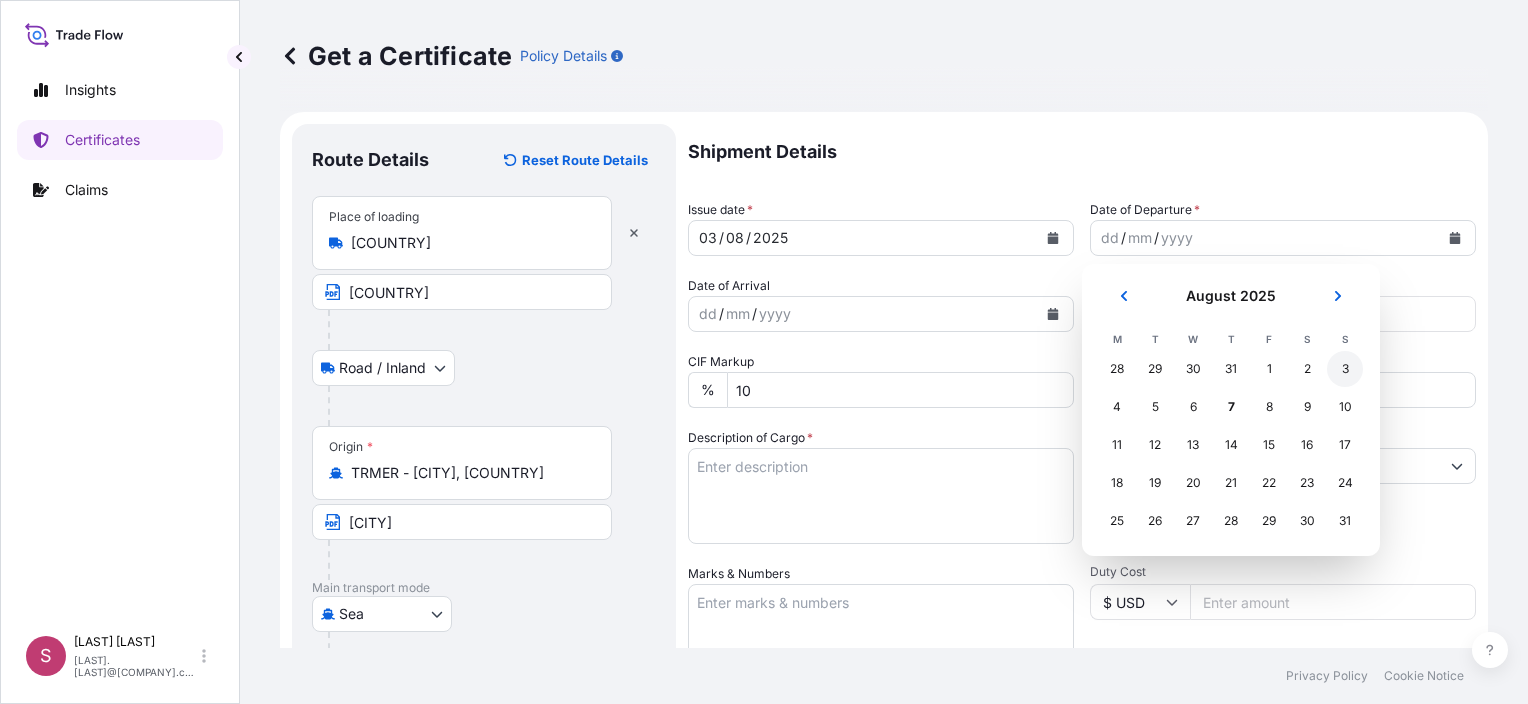click on "3" at bounding box center (1345, 369) 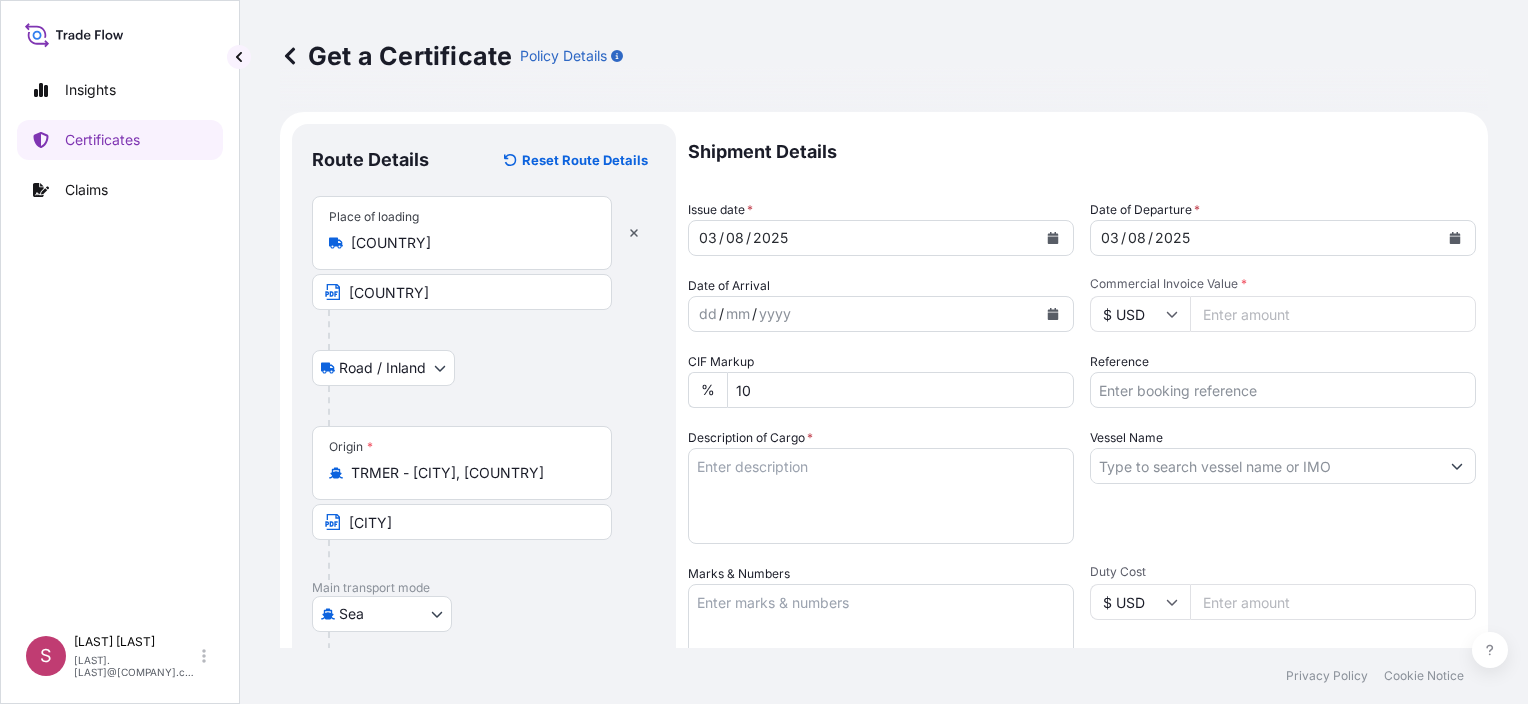 click on "Commercial Invoice Value    *" at bounding box center (1333, 314) 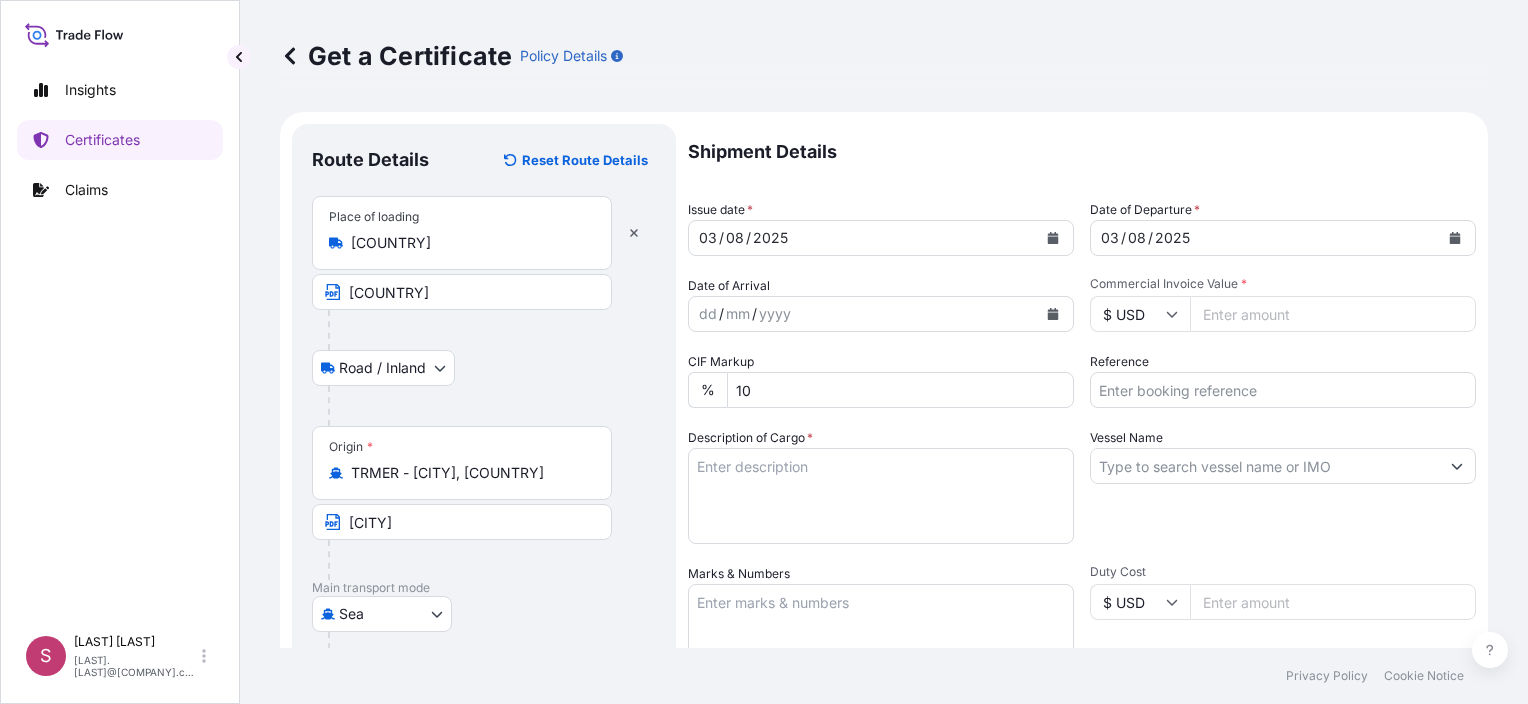 click on "Commercial Invoice Value    *" at bounding box center [1333, 314] 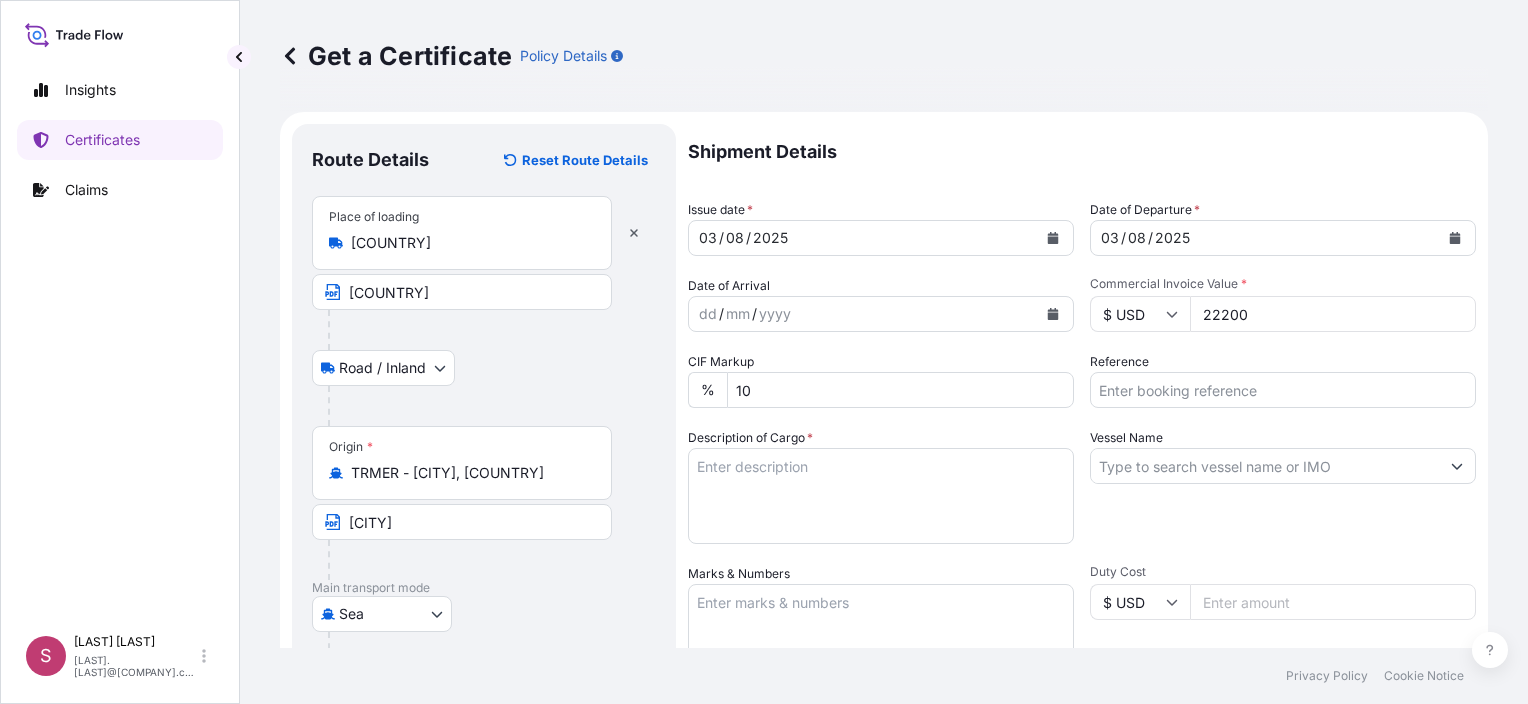 type on "22200" 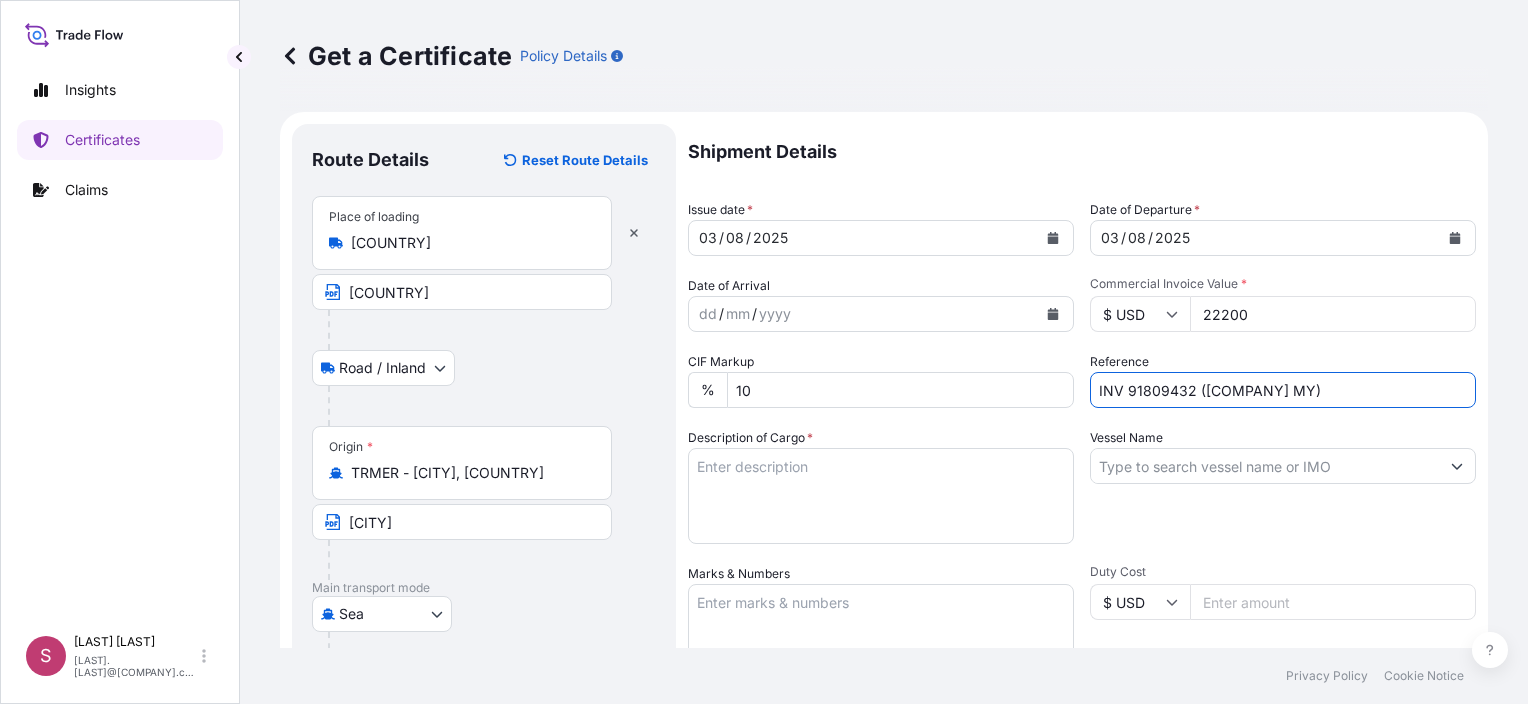 drag, startPoint x: 1154, startPoint y: 388, endPoint x: 1184, endPoint y: 395, distance: 30.805843 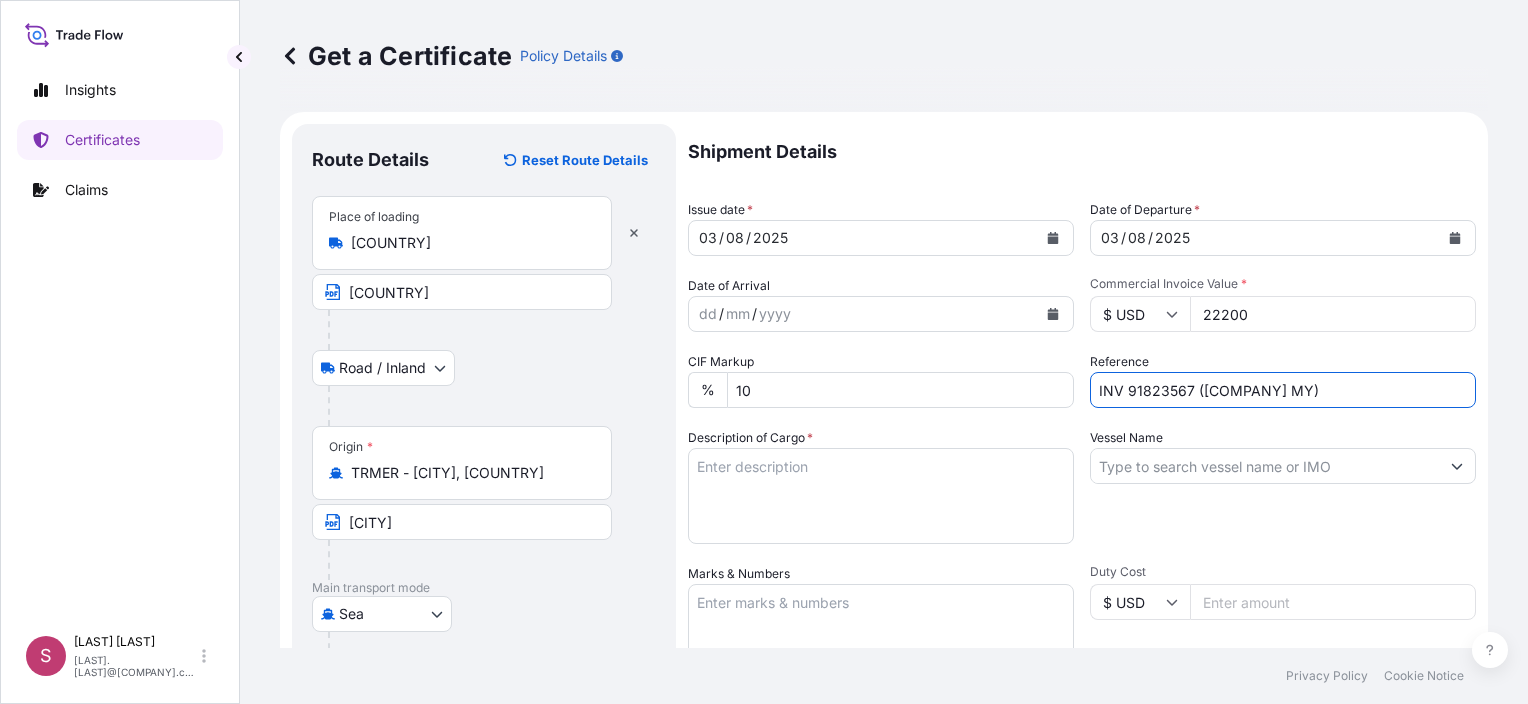 type on "INV 91823567 ([COMPANY] MY)" 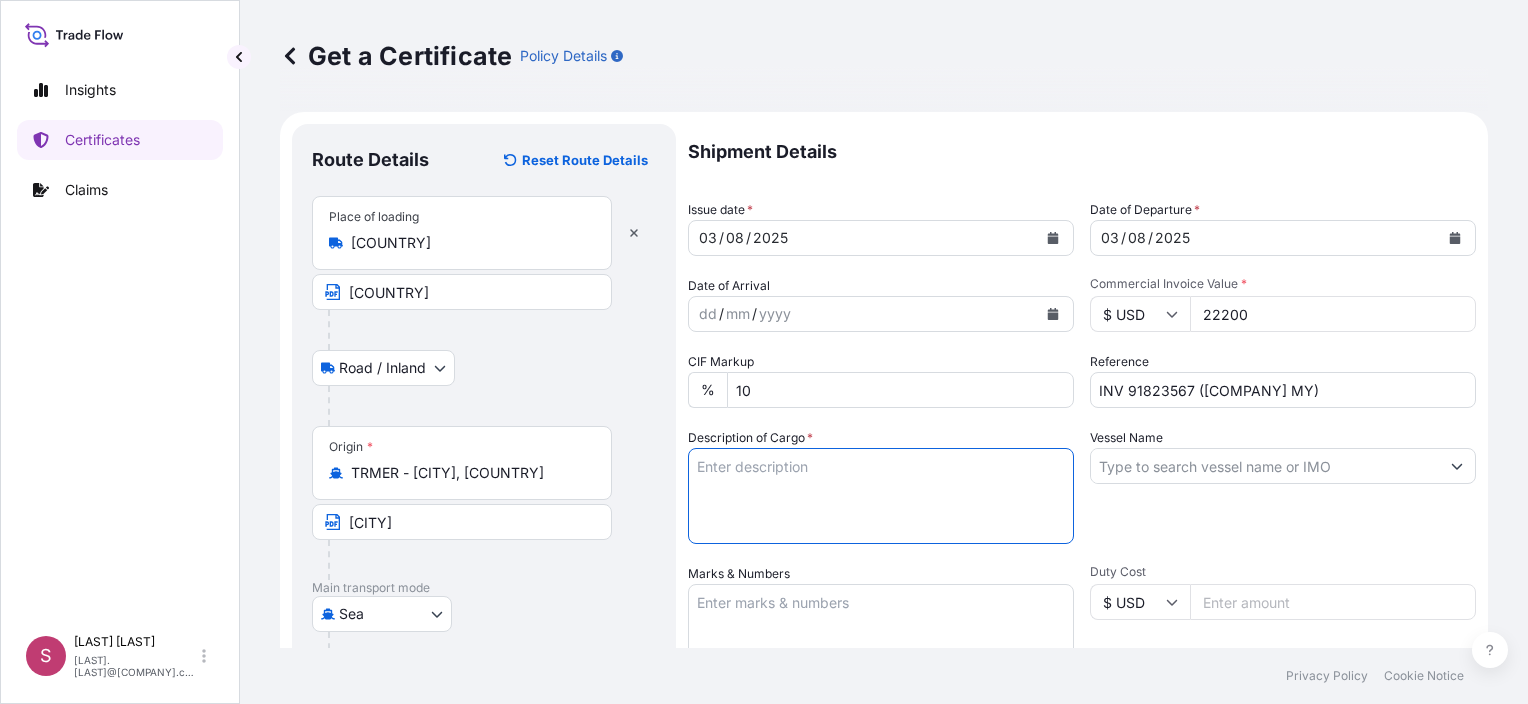 click on "Description of Cargo *" at bounding box center (881, 496) 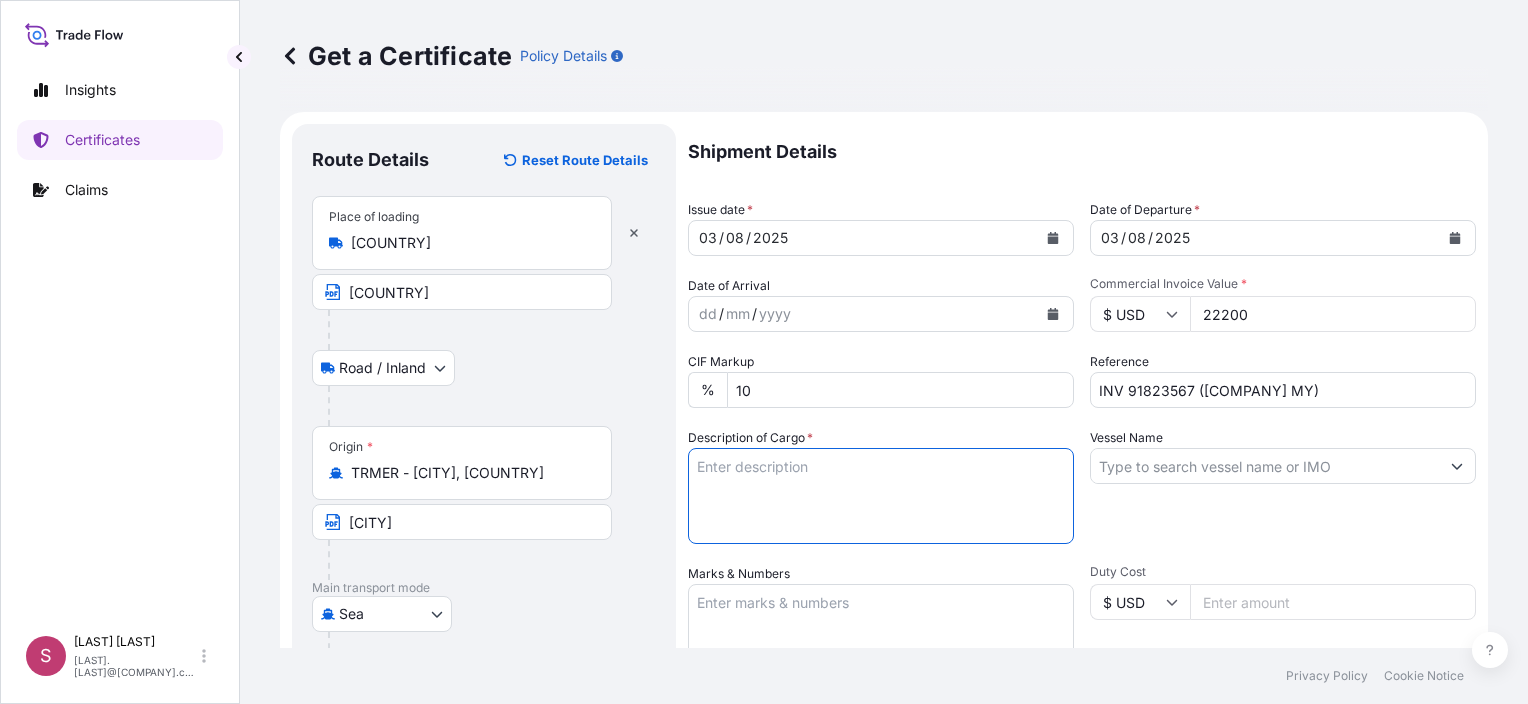 click on "Description of Cargo *" at bounding box center [881, 496] 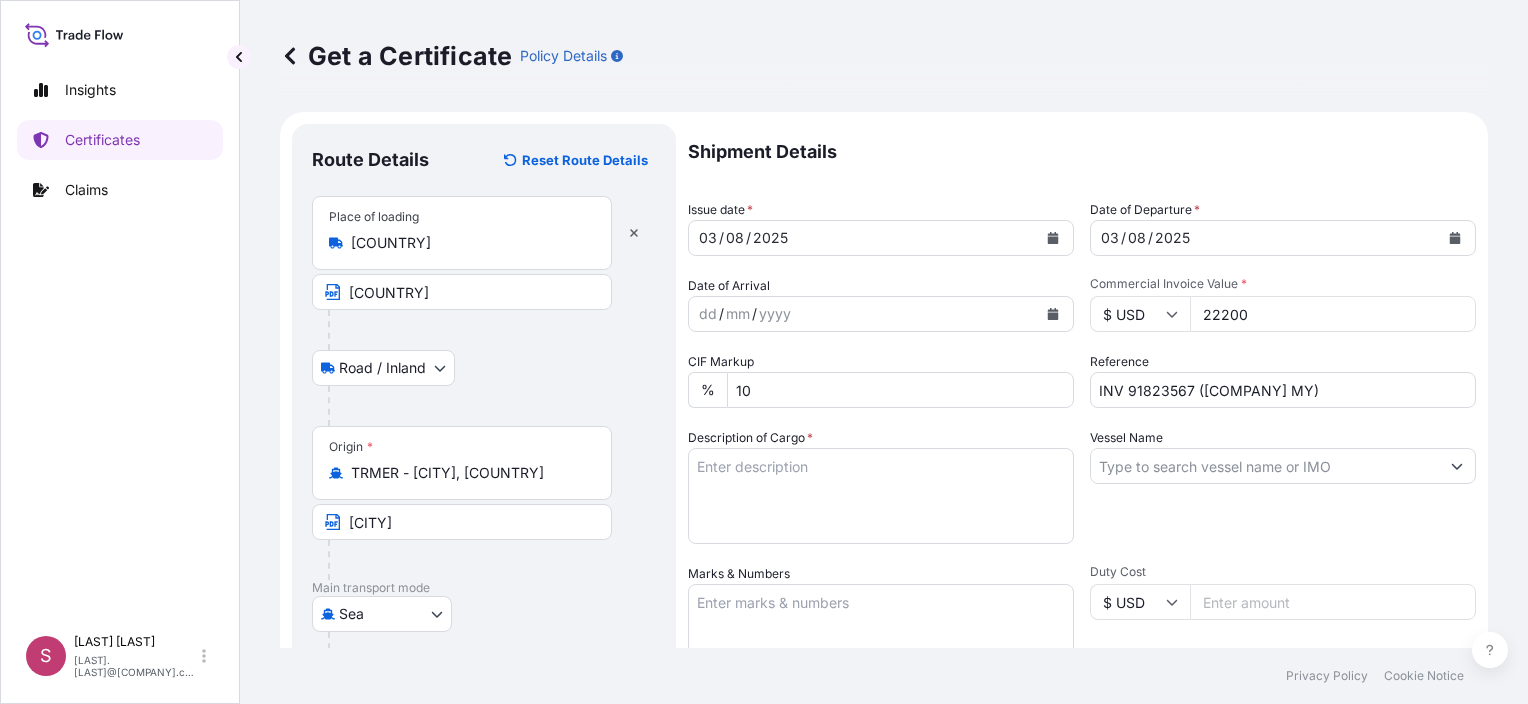 click on "Description of Cargo *" at bounding box center [881, 496] 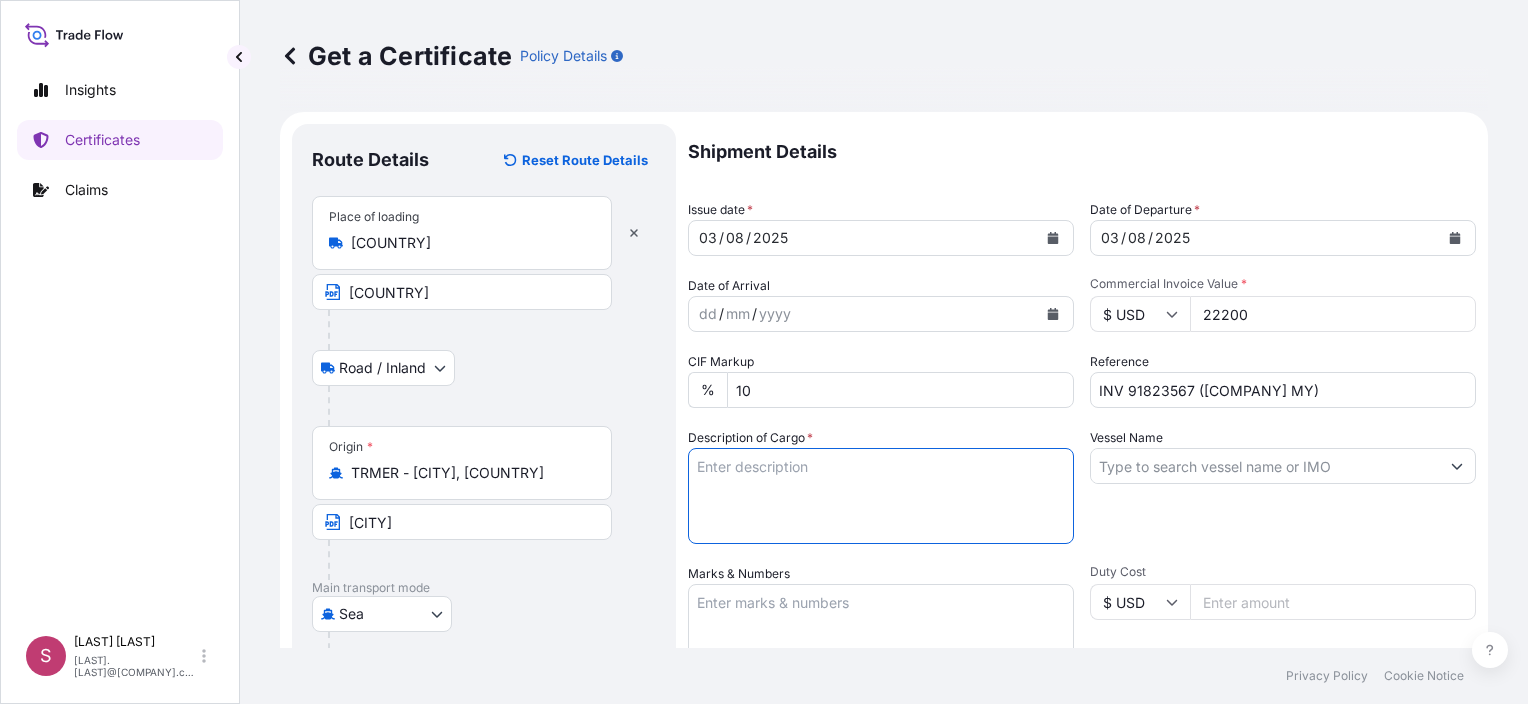 paste on "1X40HC CONTAINER(S) SAID TO
CONTAIN:
PO# 4500475731
800 BAGS OF EACH 25KG
NETT ON 20 PALLETS
FRUCTOPURE 500 B0025KSTD BP04008
NET WEIGHT: 20.000,00 KG
HS CODE: 17025000" 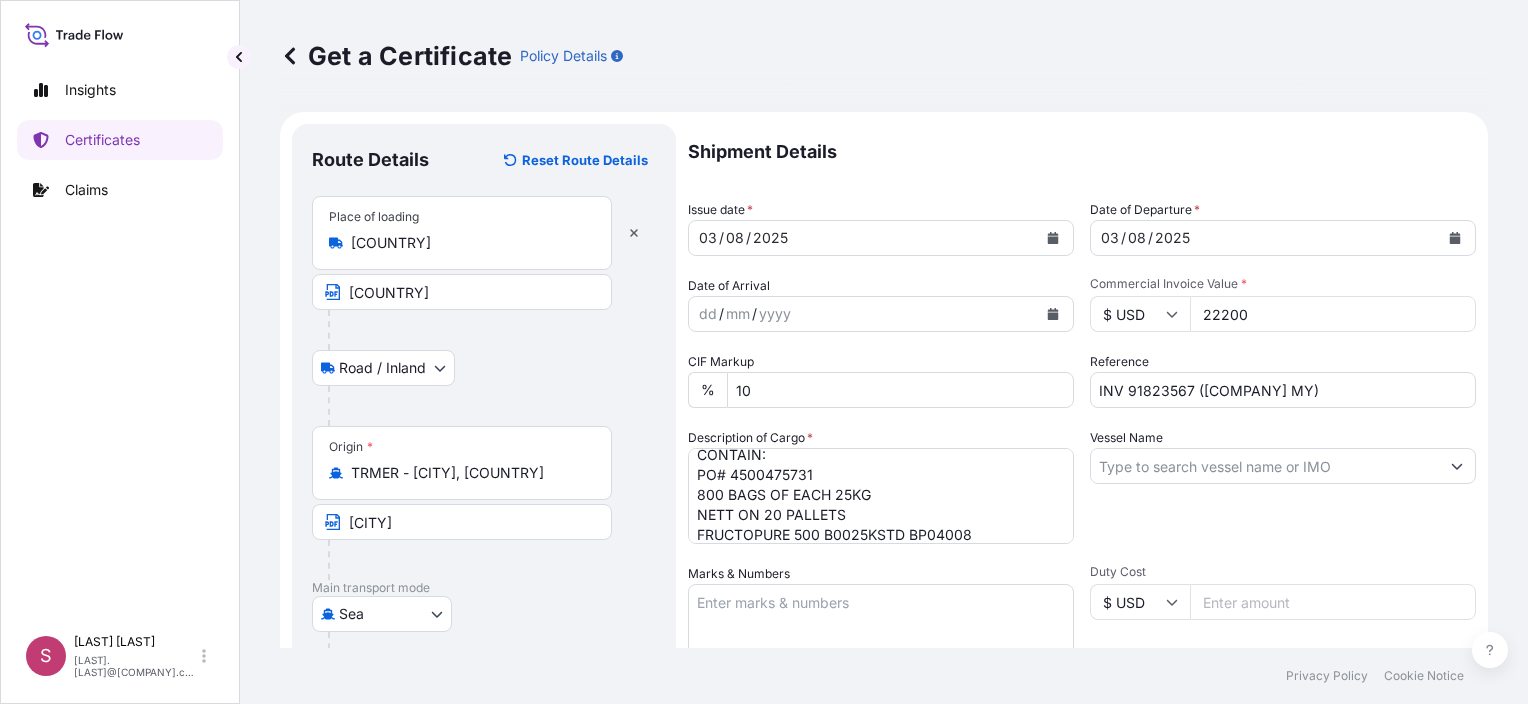 scroll, scrollTop: 0, scrollLeft: 0, axis: both 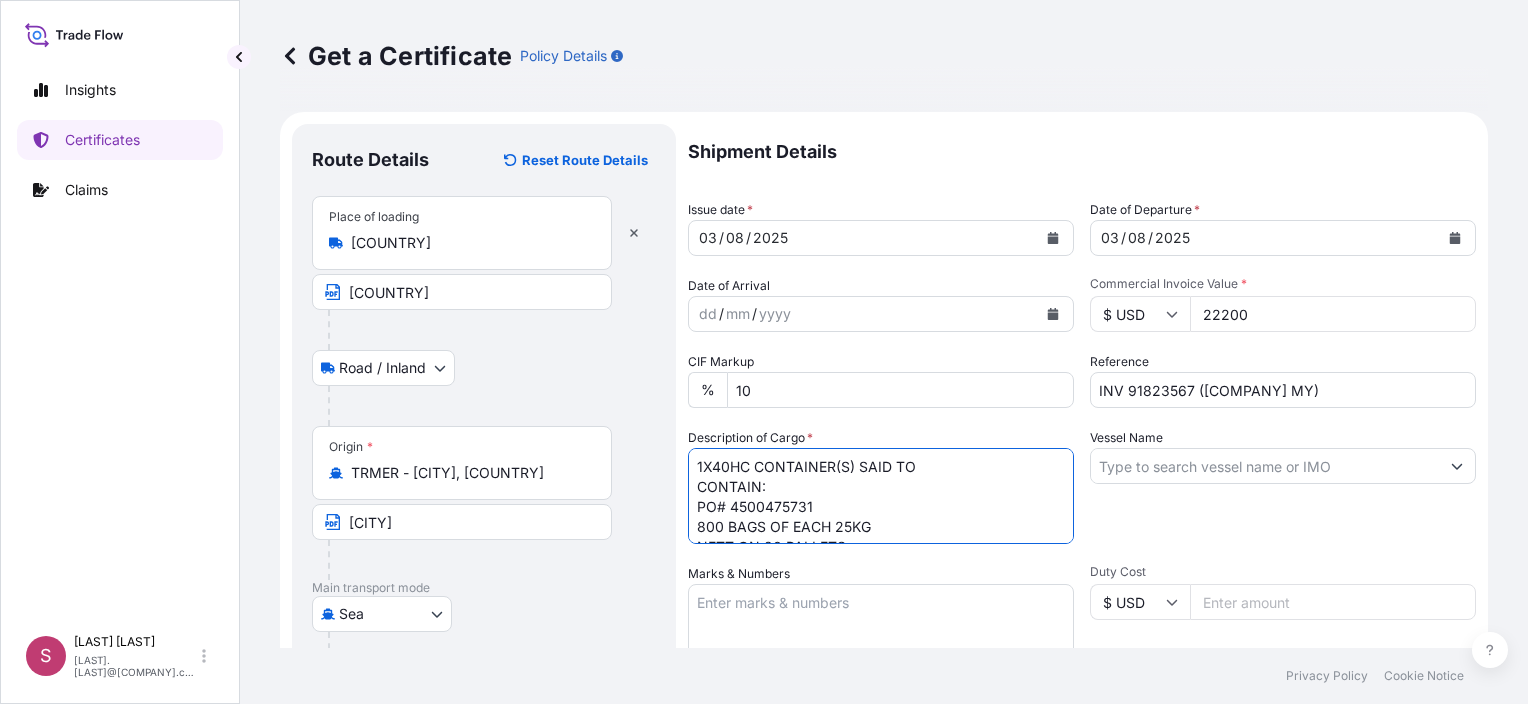drag, startPoint x: 828, startPoint y: 507, endPoint x: 668, endPoint y: 505, distance: 160.0125 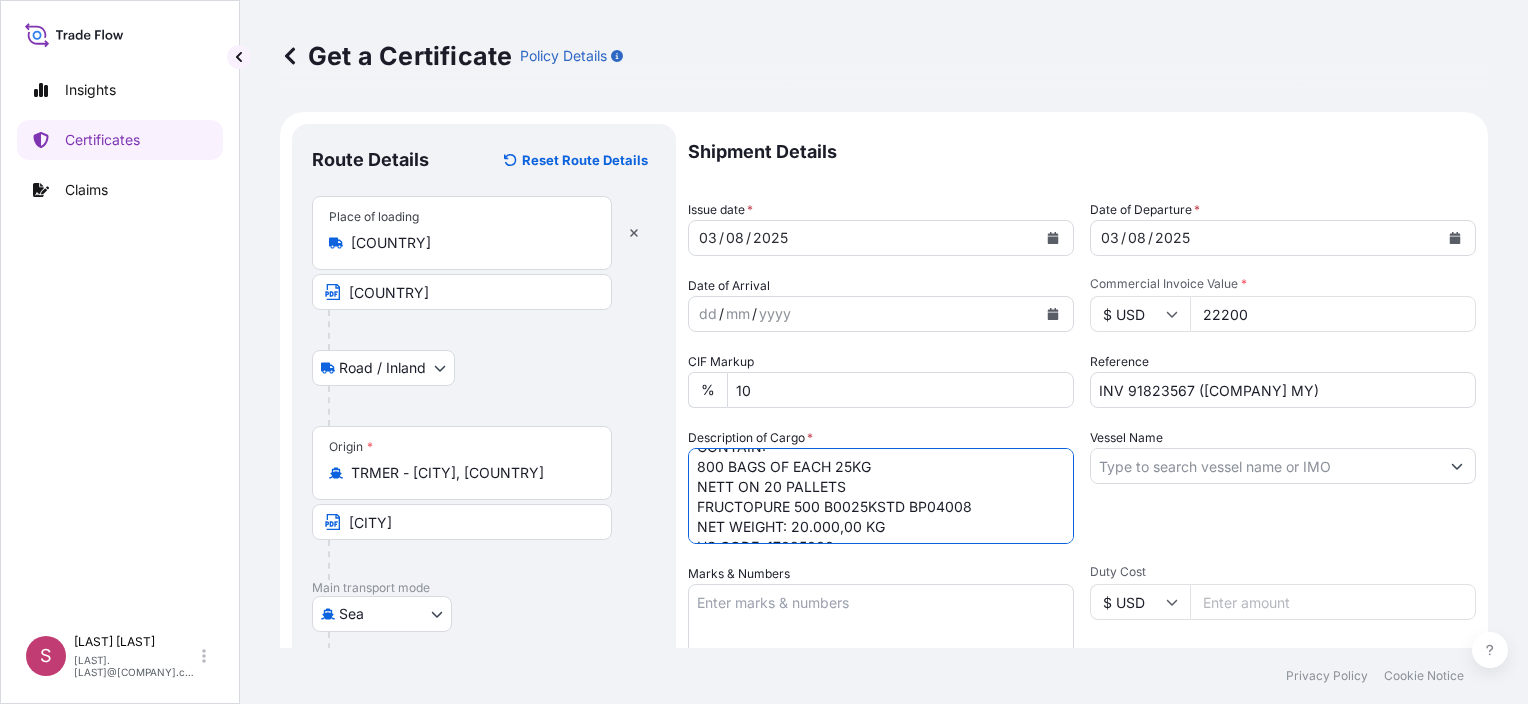 scroll, scrollTop: 61, scrollLeft: 0, axis: vertical 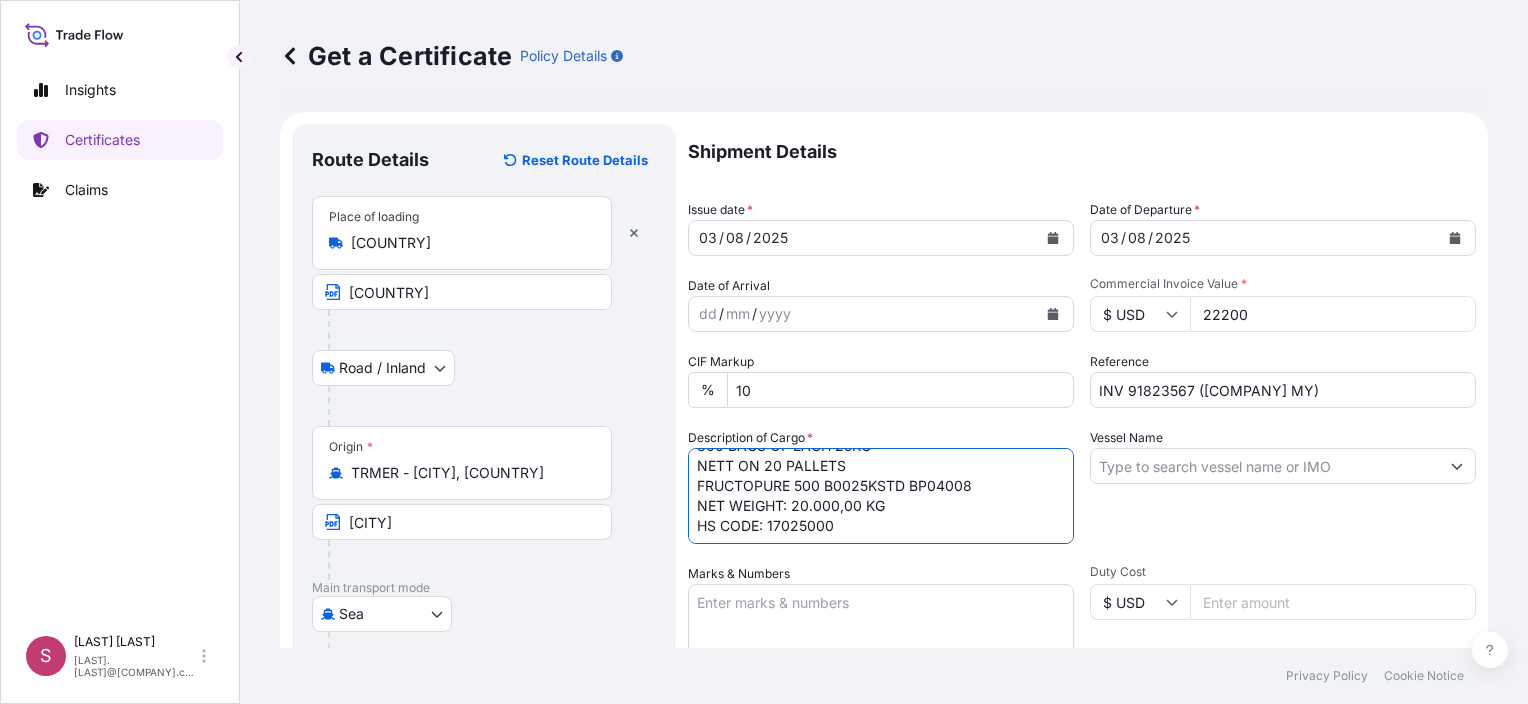 drag, startPoint x: 978, startPoint y: 480, endPoint x: 824, endPoint y: 487, distance: 154.15901 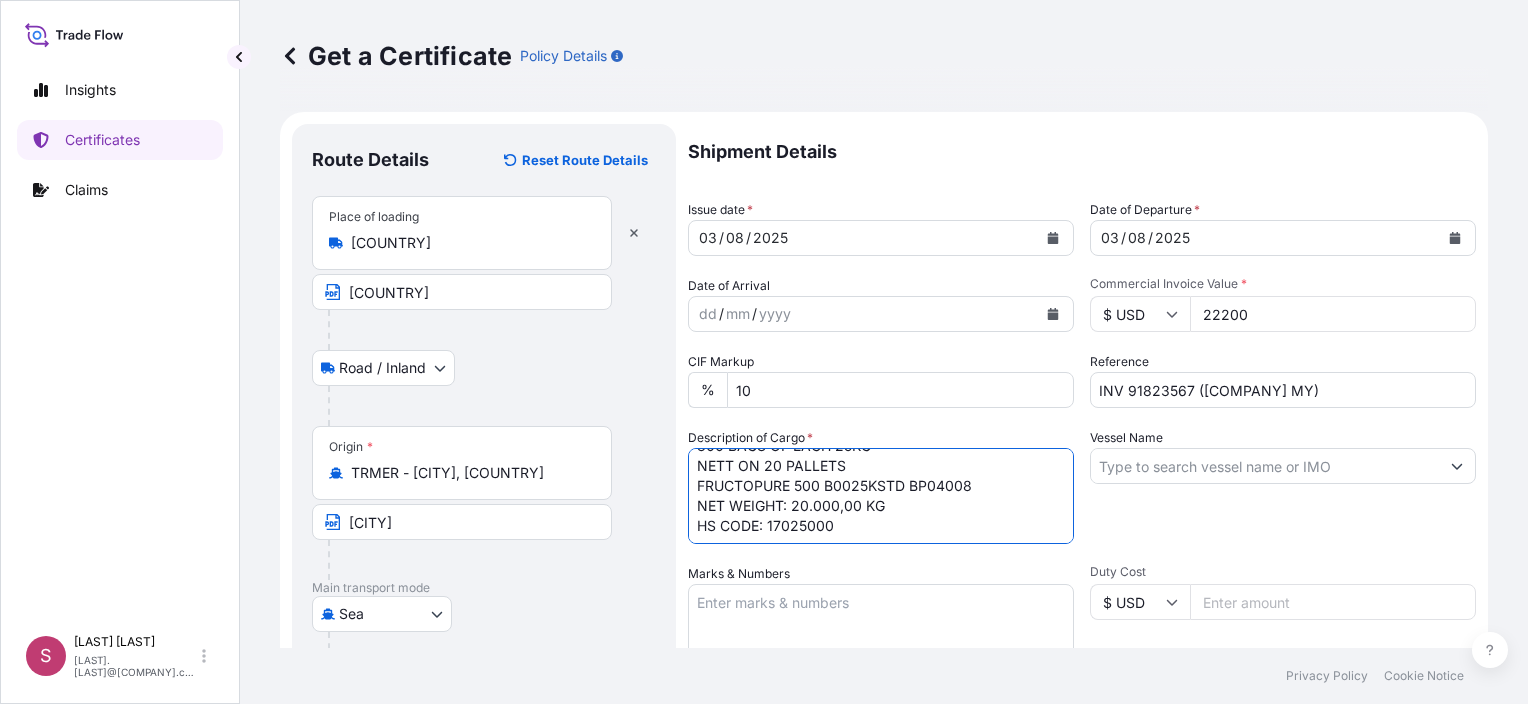 click on "1X40HC CONTAINER(S) SAID TO
CONTAIN:
800 BAGS OF EACH 25KG
NETT ON 20 PALLETS
FRUCTOPURE 500 B0025KSTD BP04008
NET WEIGHT: 20.000,00 KG
HS CODE: 17025000" at bounding box center [881, 496] 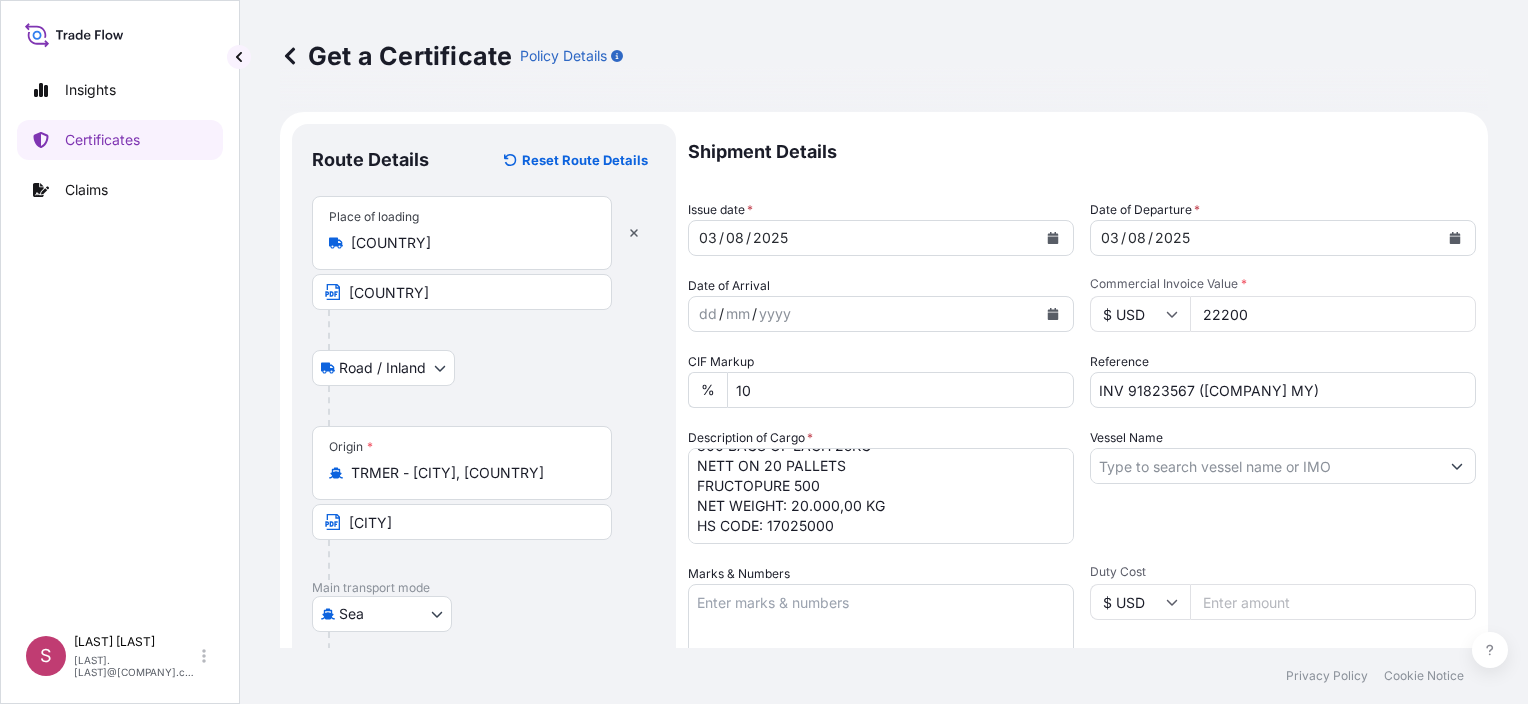 click on "1X40HC CONTAINER(S) SAID TO
CONTAIN:
800 BAGS OF EACH 25KG
NETT ON 20 PALLETS
FRUCTOPURE 500
NET WEIGHT: 20.000,00 KG
HS CODE: 17025000" at bounding box center [881, 496] 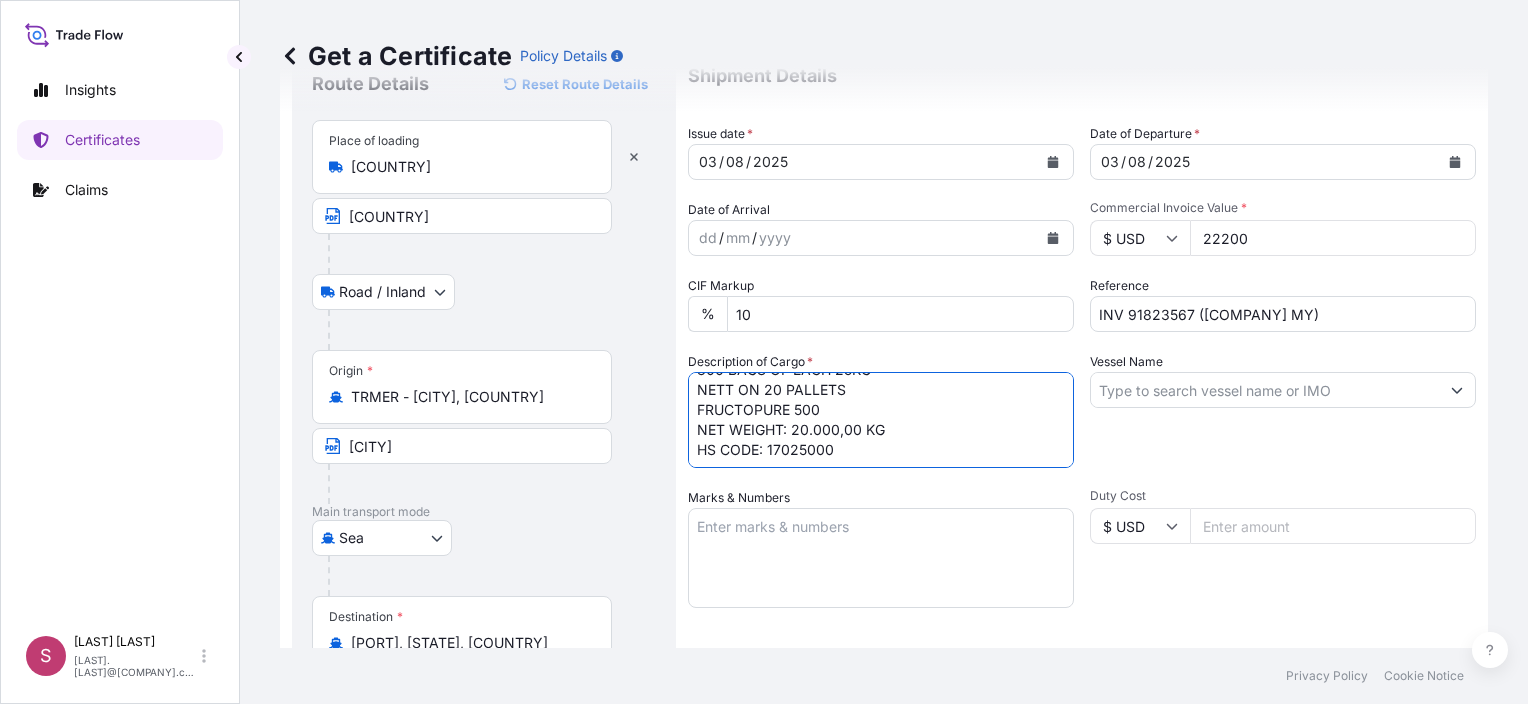 scroll, scrollTop: 200, scrollLeft: 0, axis: vertical 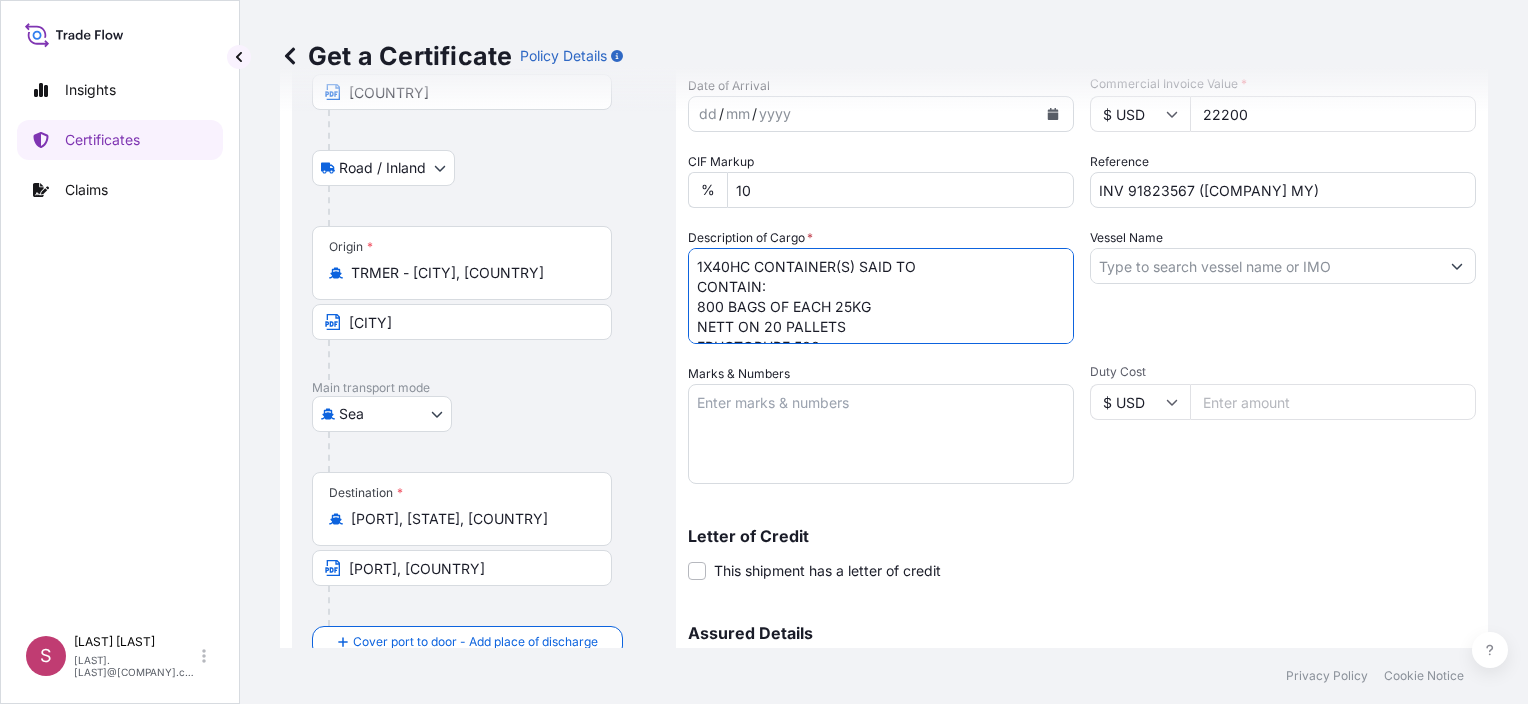 drag, startPoint x: 848, startPoint y: 326, endPoint x: 593, endPoint y: 169, distance: 299.45618 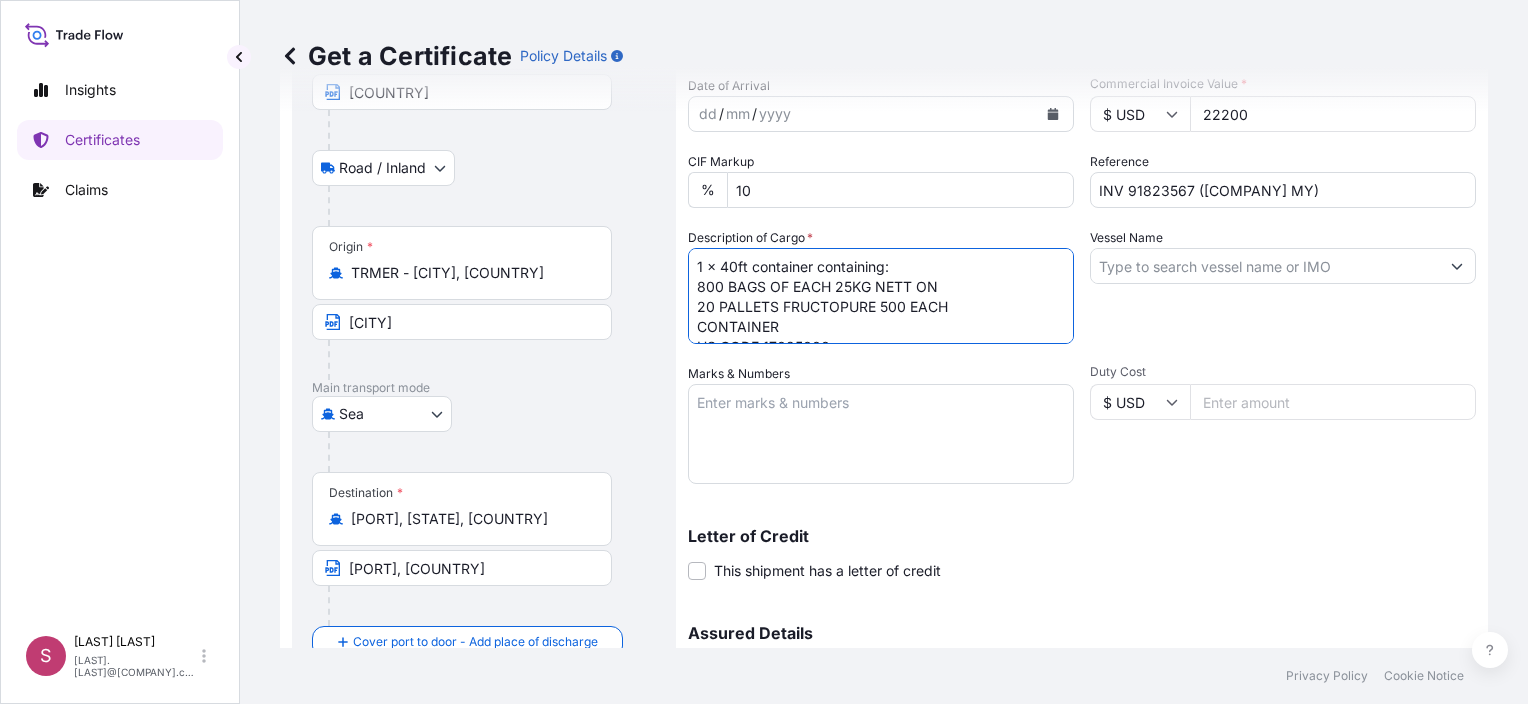 scroll, scrollTop: 12, scrollLeft: 0, axis: vertical 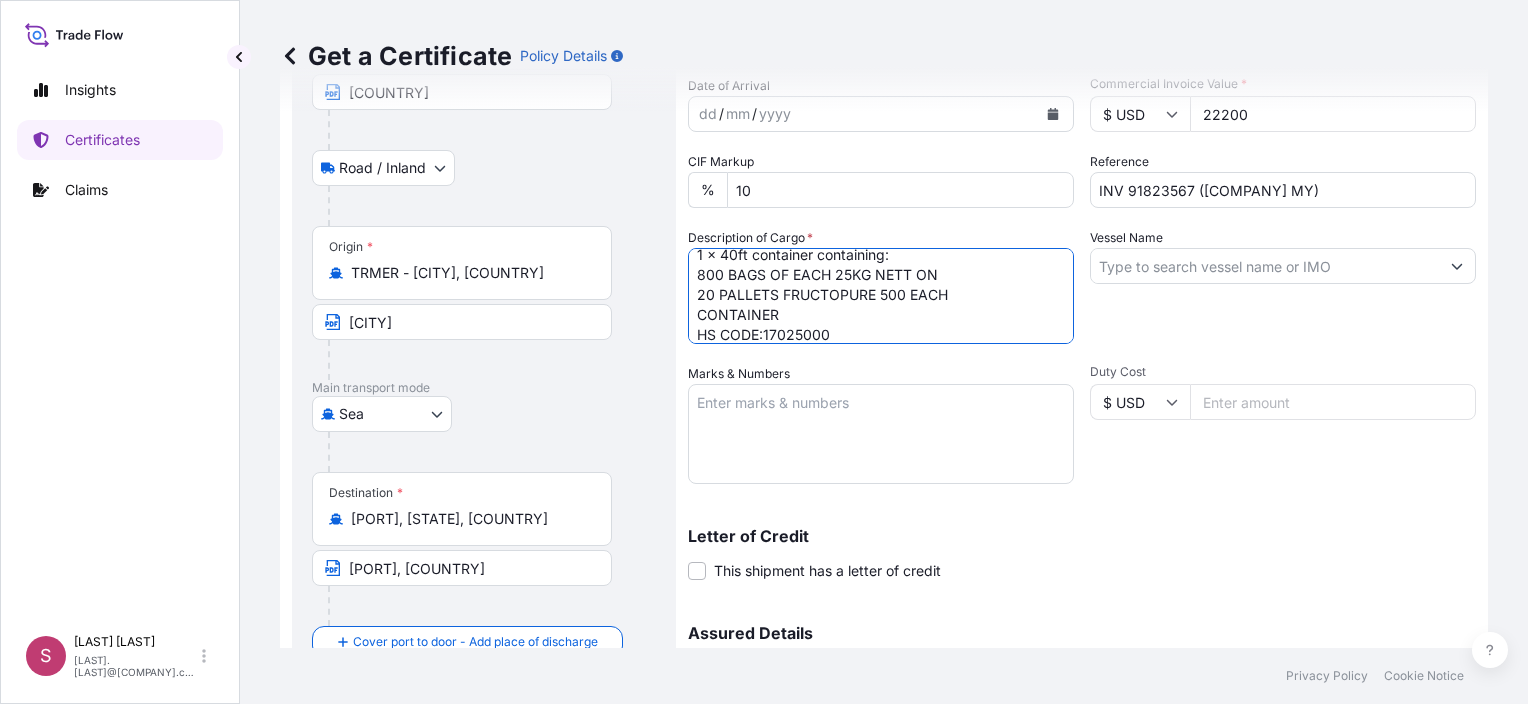 type on "1 x 40ft container containing:
800 BAGS OF EACH 25KG NETT ON
20 PALLETS FRUCTOPURE 500 EACH
CONTAINER
HS CODE:17025000" 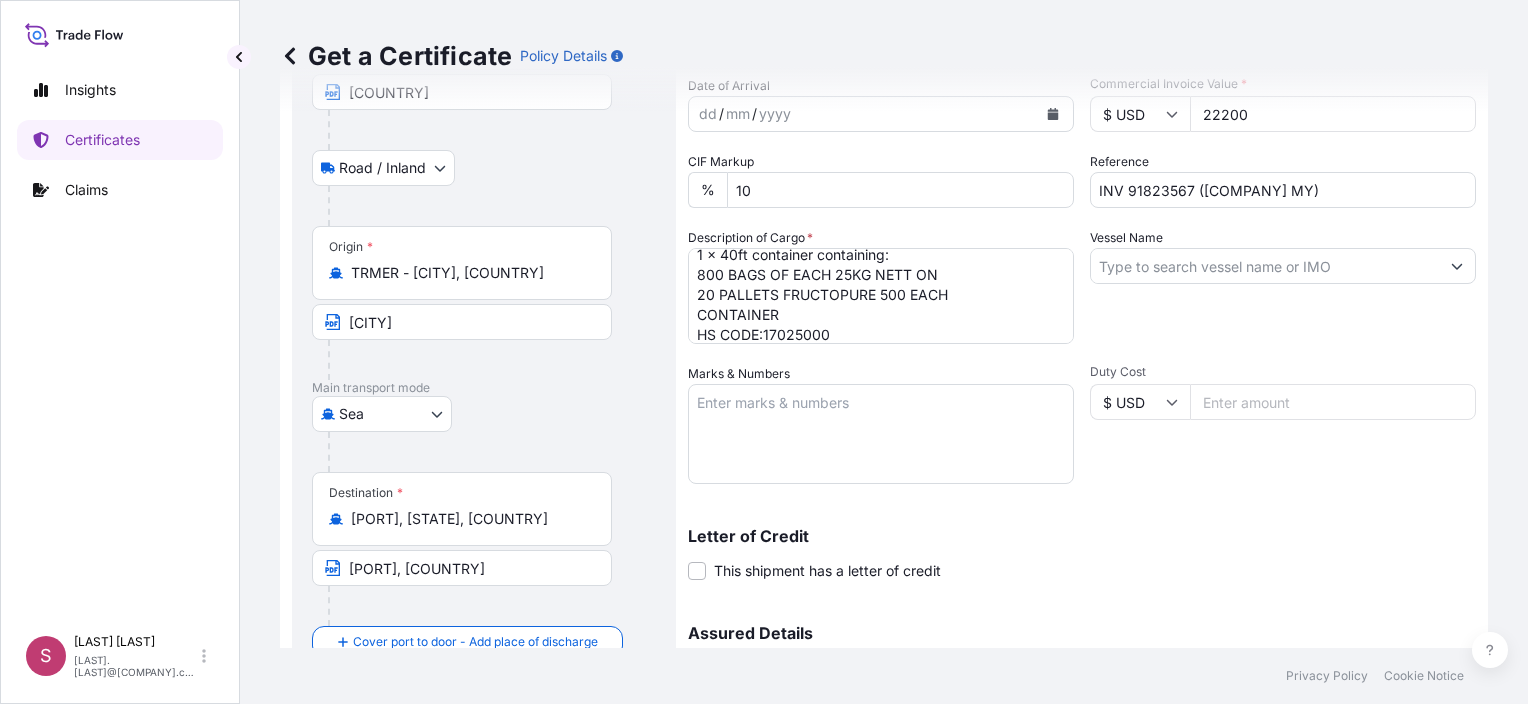 click on "Vessel Name" at bounding box center [1265, 266] 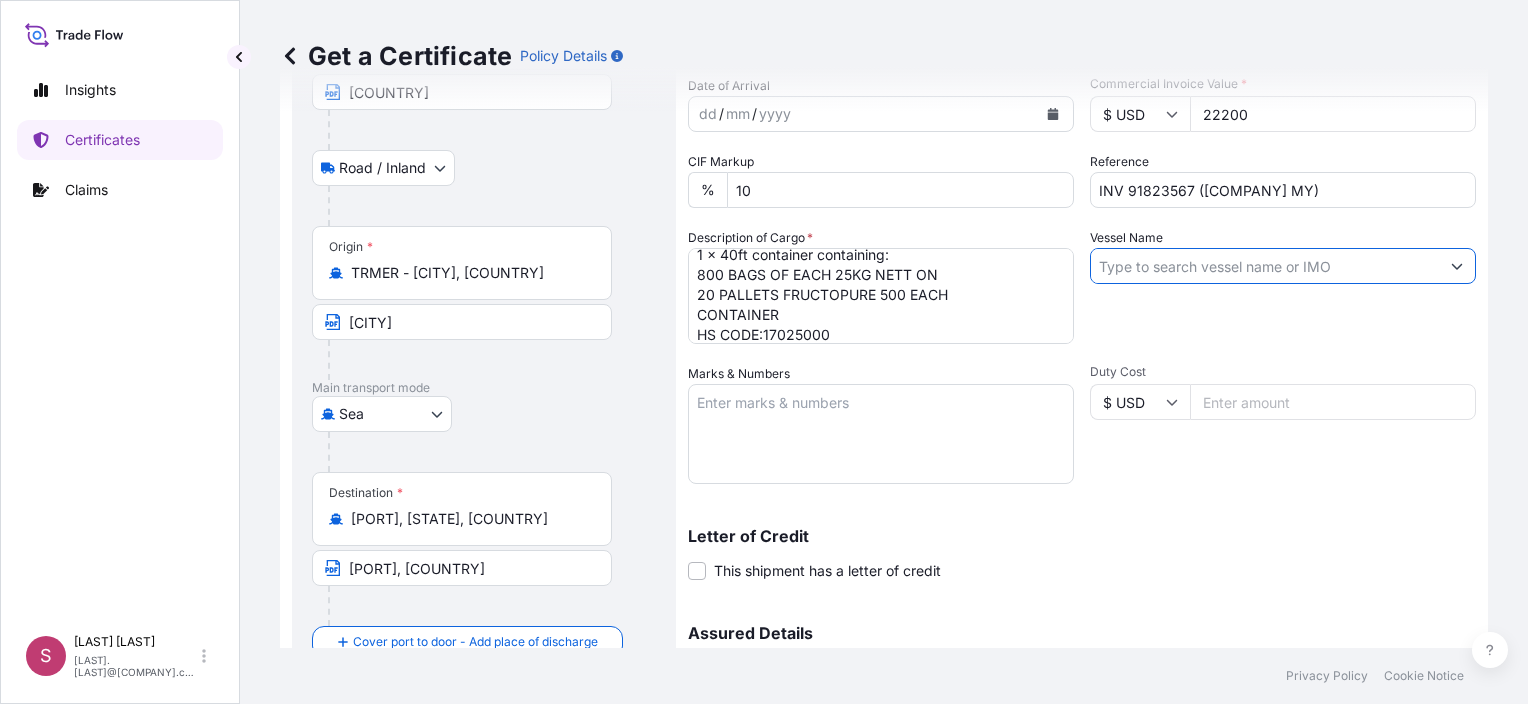 paste on "YM WELCOME 046E" 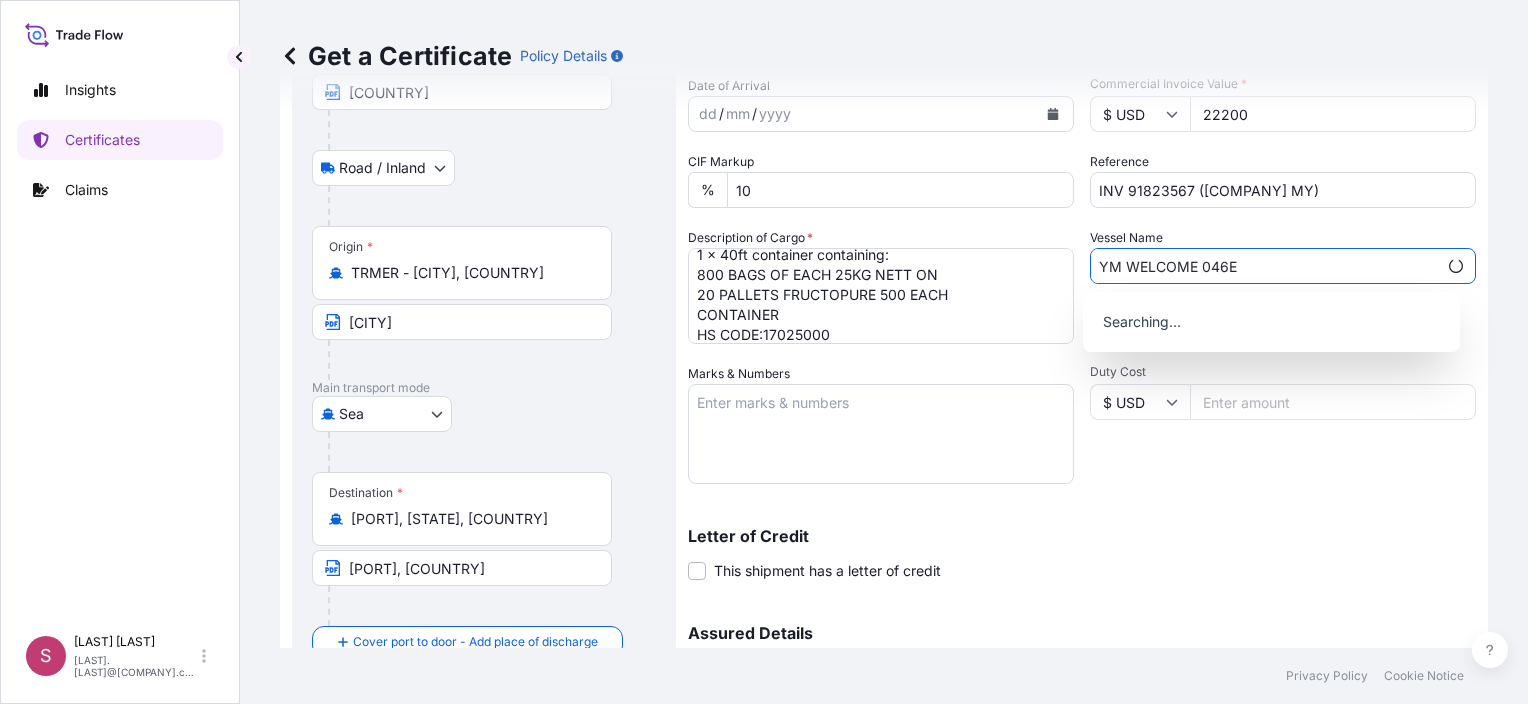 type on "YM WELCOME 046E" 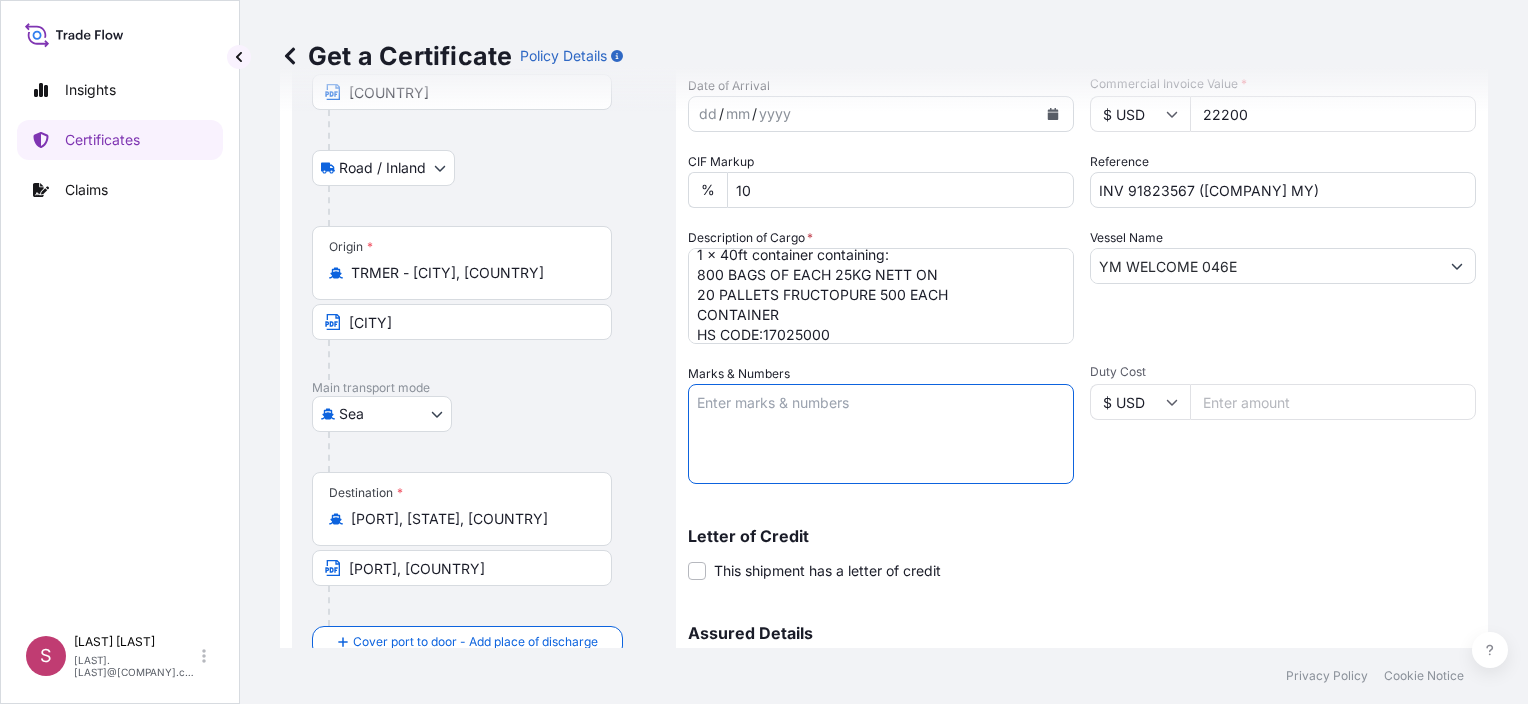 click on "Marks & Numbers" at bounding box center [881, 434] 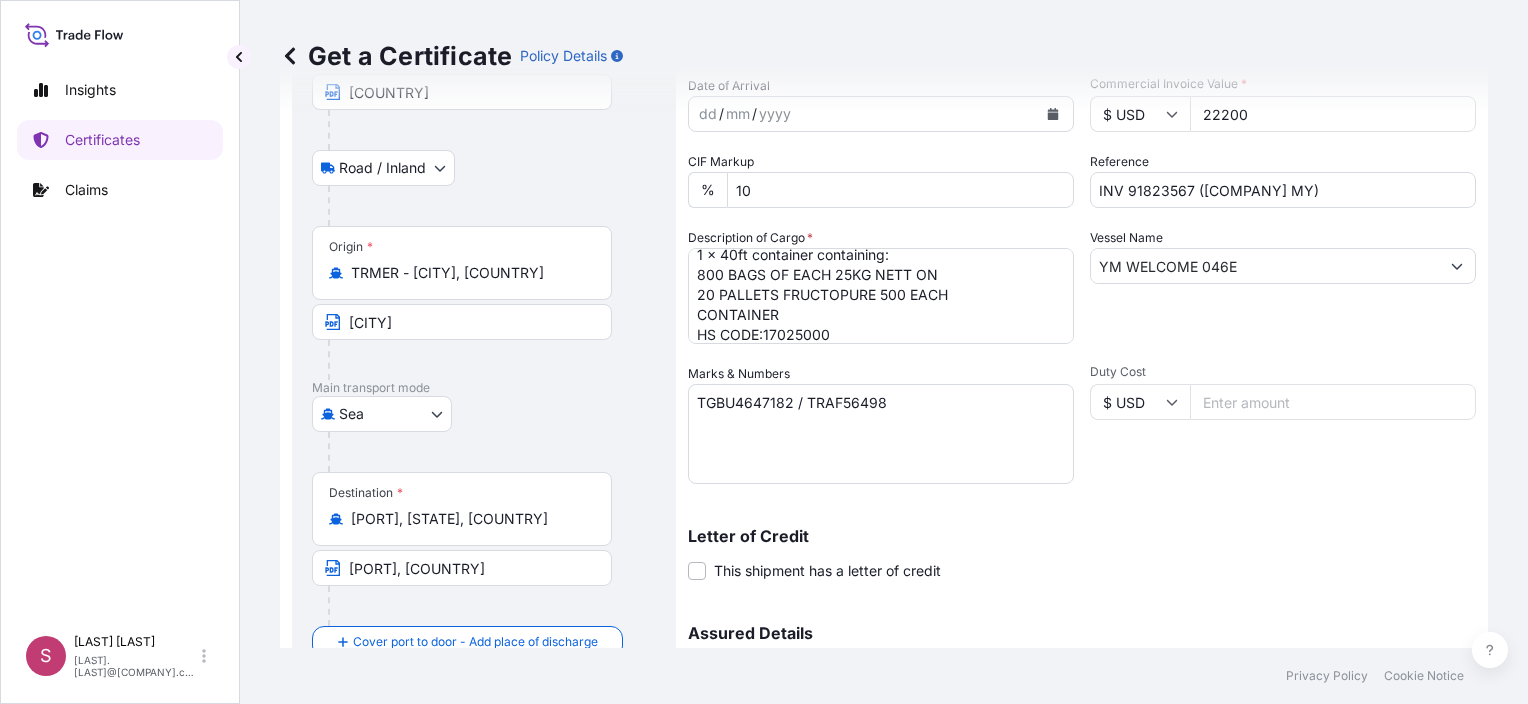 click on "TGBU4647182 / TRAF56498" at bounding box center [881, 434] 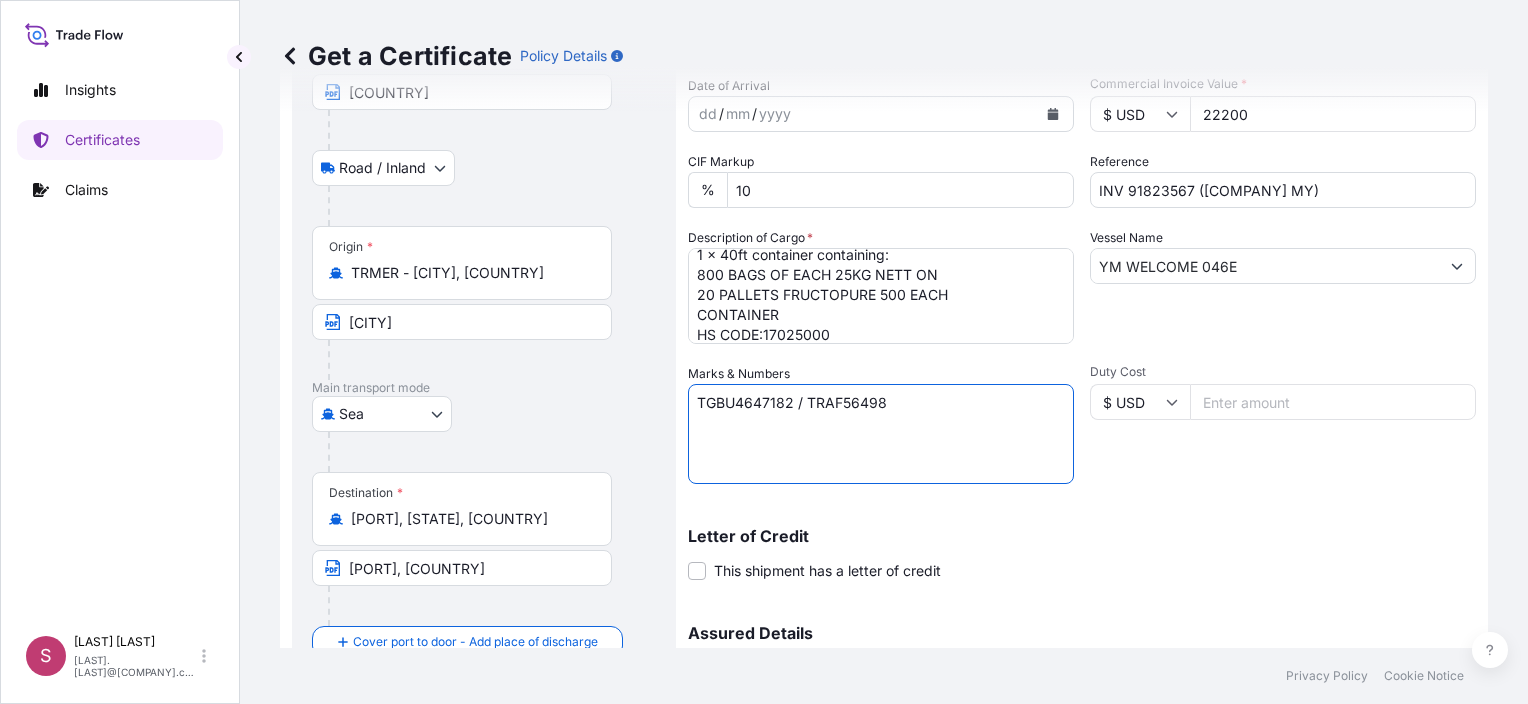 click on "TGBU4647182 / TRAF56498" at bounding box center (881, 434) 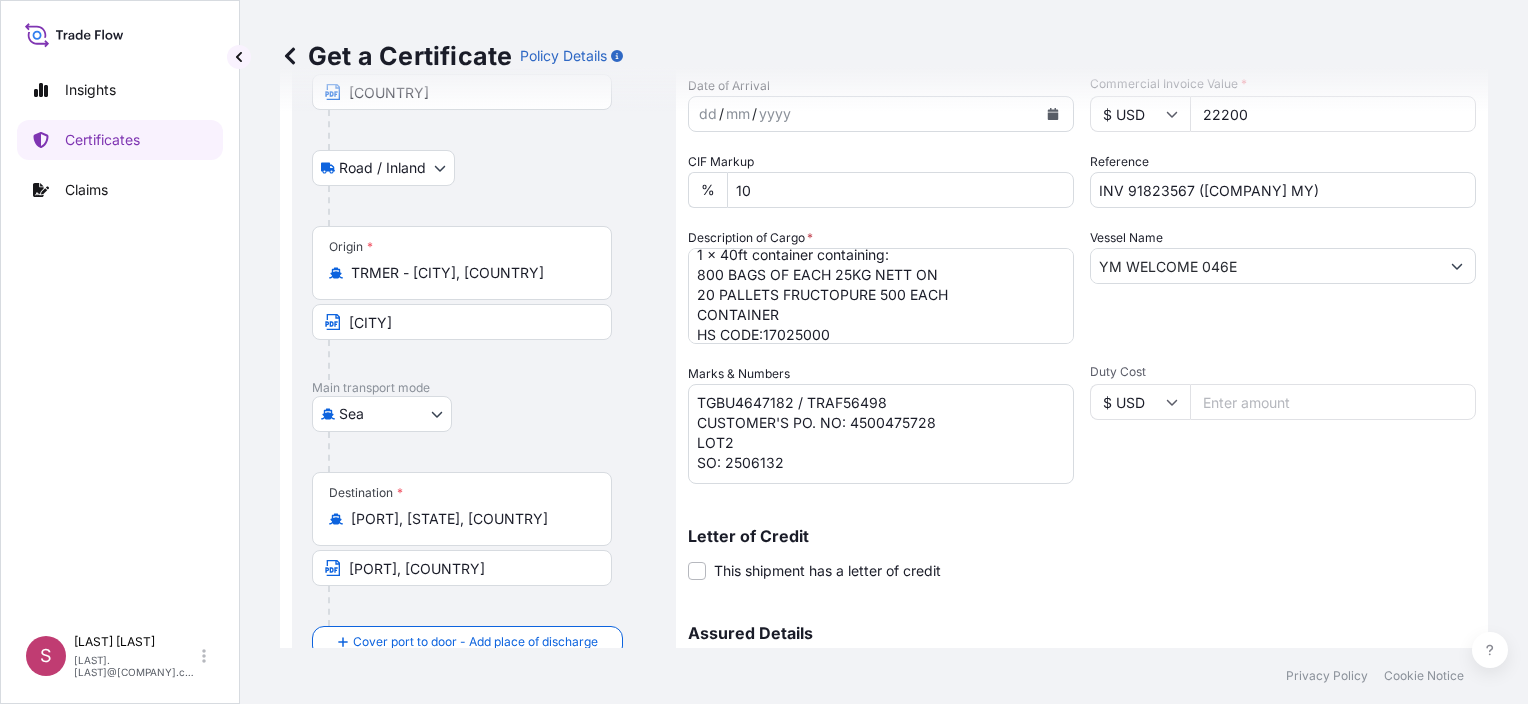 drag, startPoint x: 890, startPoint y: 436, endPoint x: 950, endPoint y: 423, distance: 61.39218 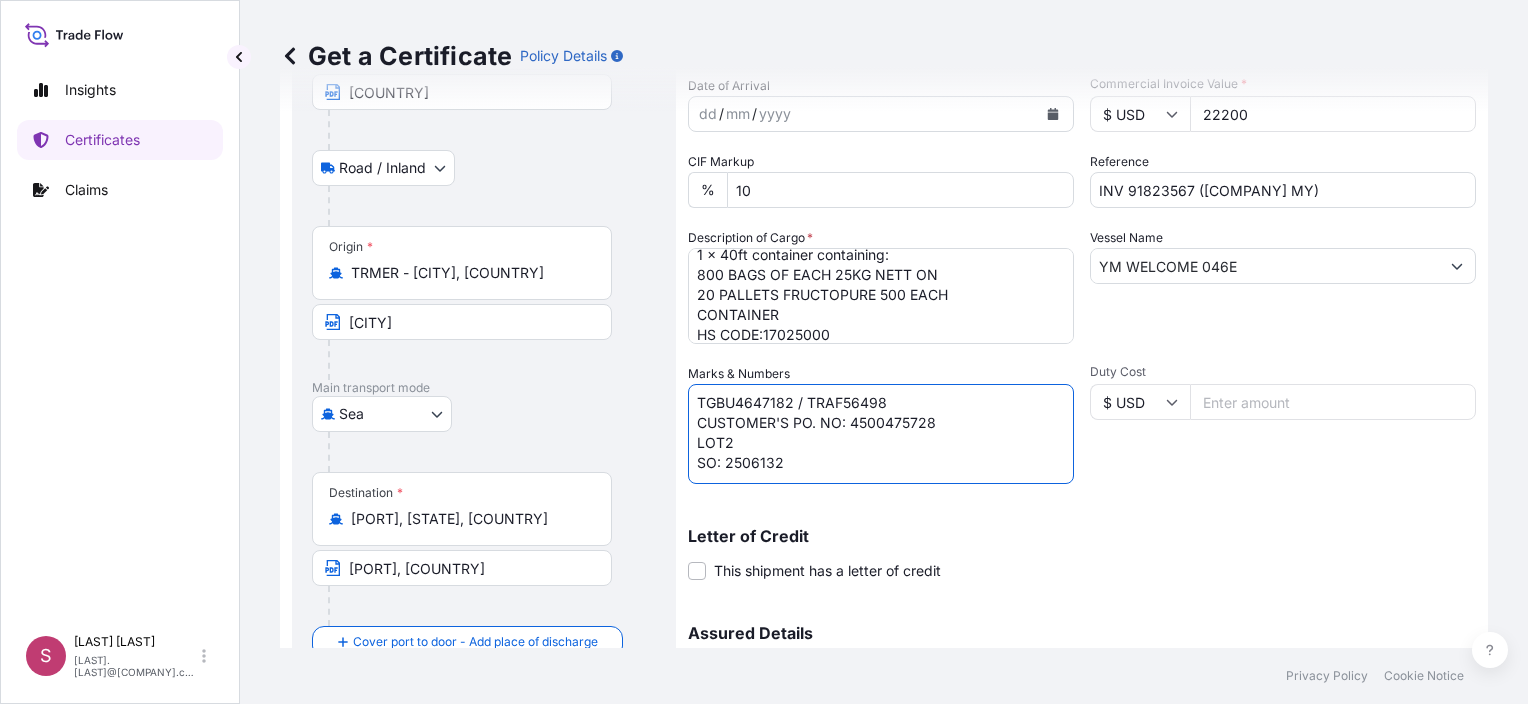 drag, startPoint x: 959, startPoint y: 422, endPoint x: 847, endPoint y: 425, distance: 112.04017 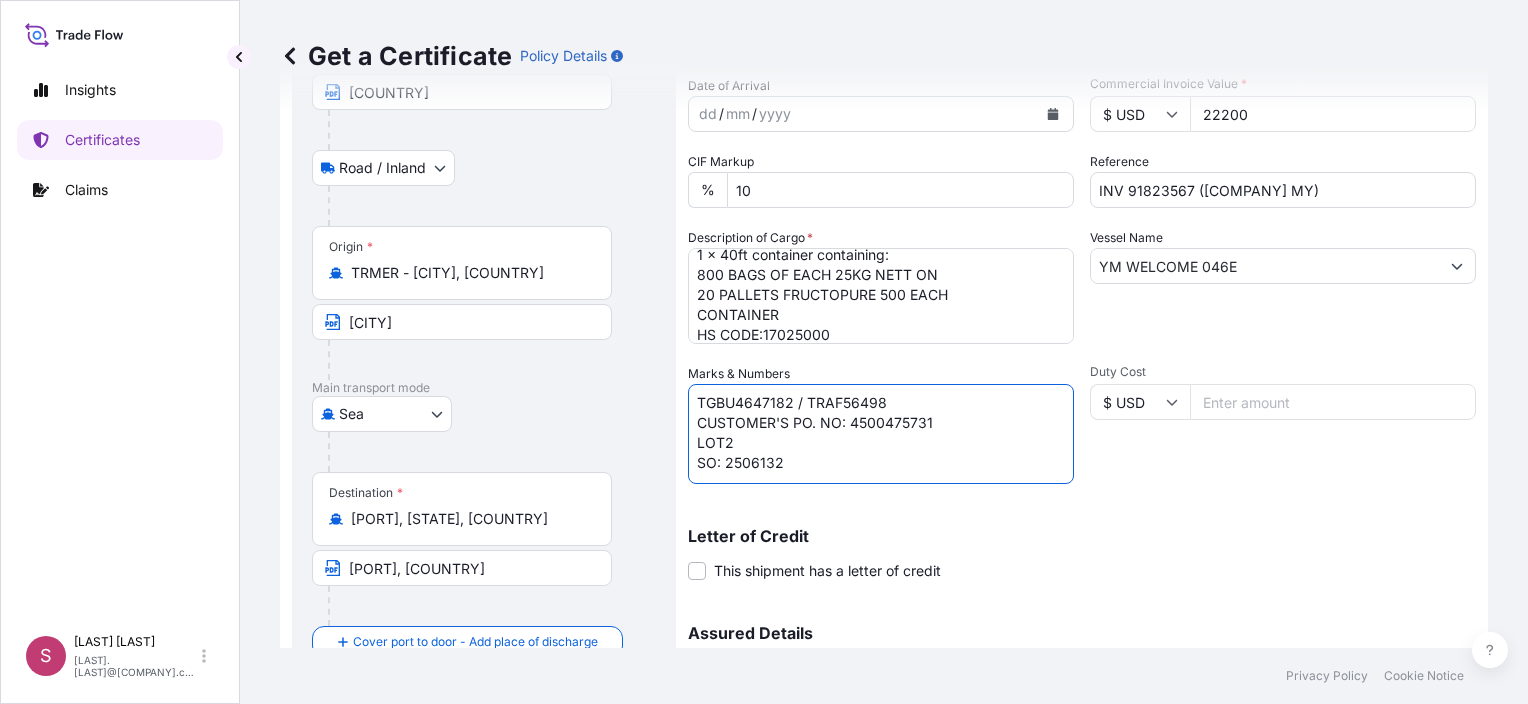 drag, startPoint x: 783, startPoint y: 440, endPoint x: 627, endPoint y: 445, distance: 156.08011 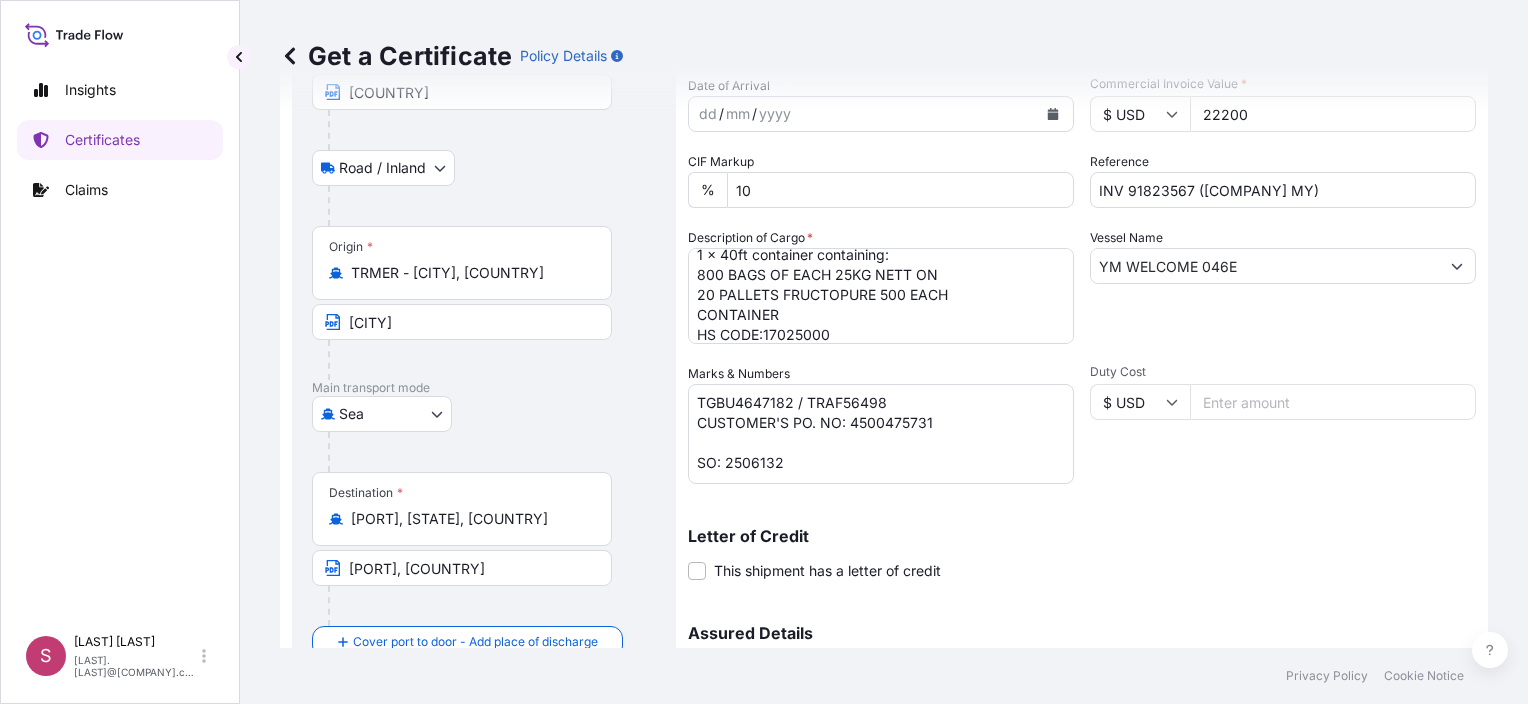 drag, startPoint x: 765, startPoint y: 449, endPoint x: 779, endPoint y: 448, distance: 14.035668 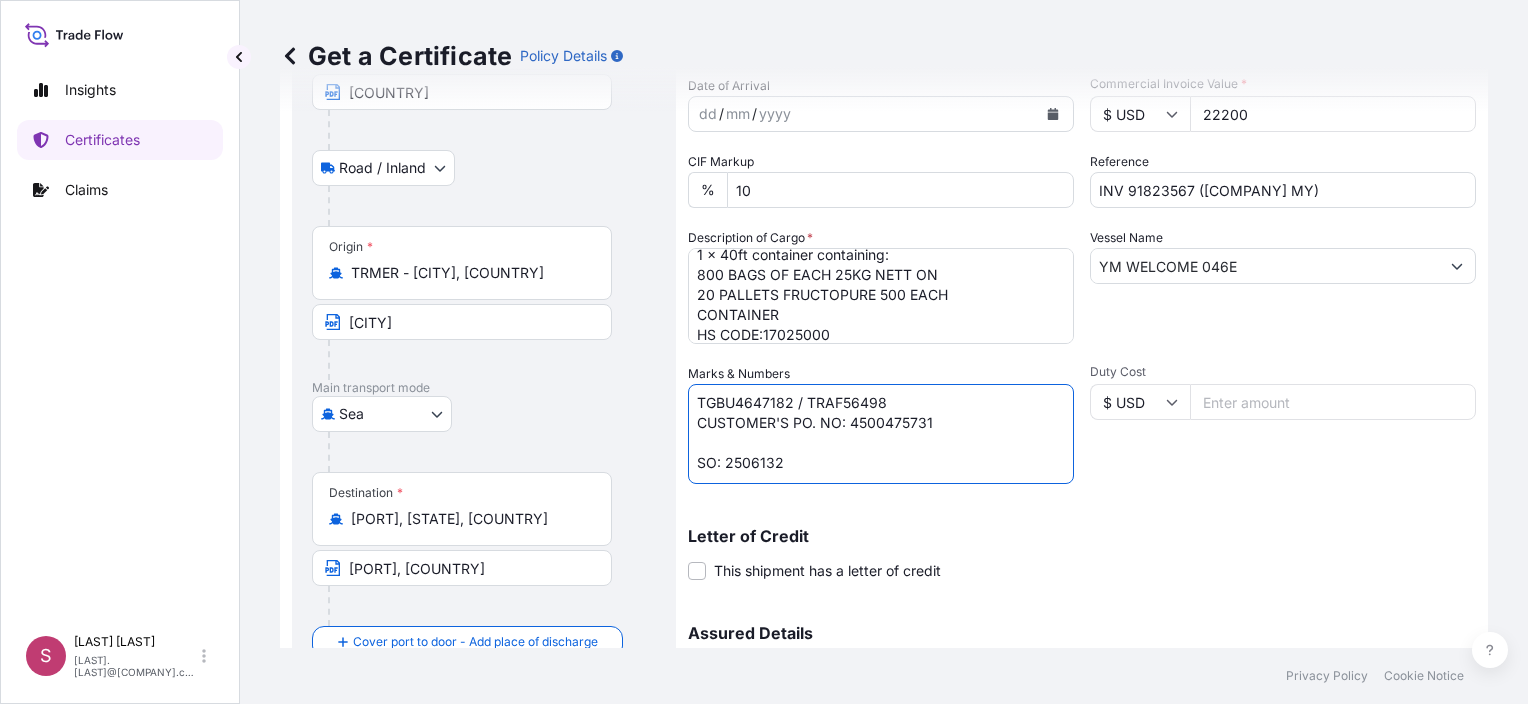 drag, startPoint x: 781, startPoint y: 444, endPoint x: 775, endPoint y: 453, distance: 10.816654 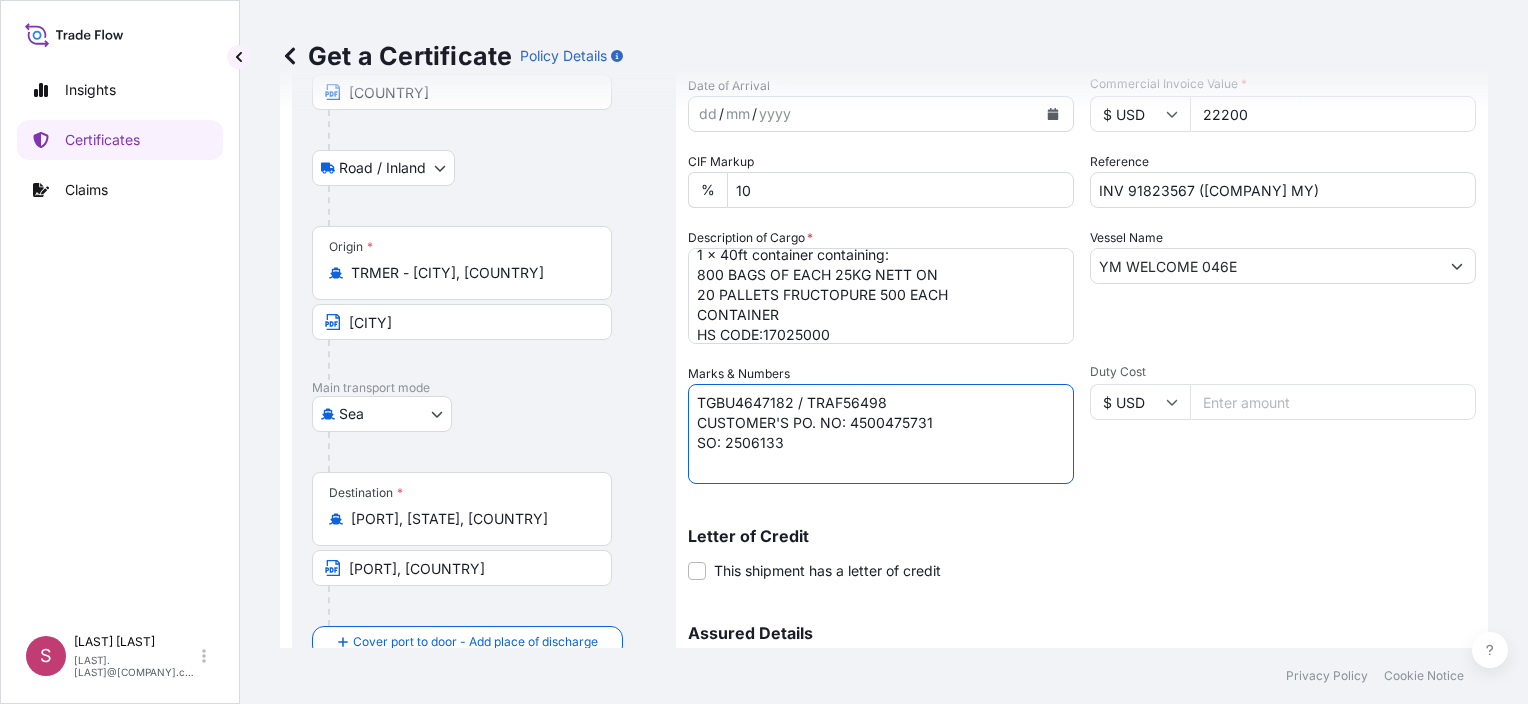 type on "TGBU4647182 / TRAF56498
CUSTOMER'S PO. NO: 4500475731
SO: 2506133" 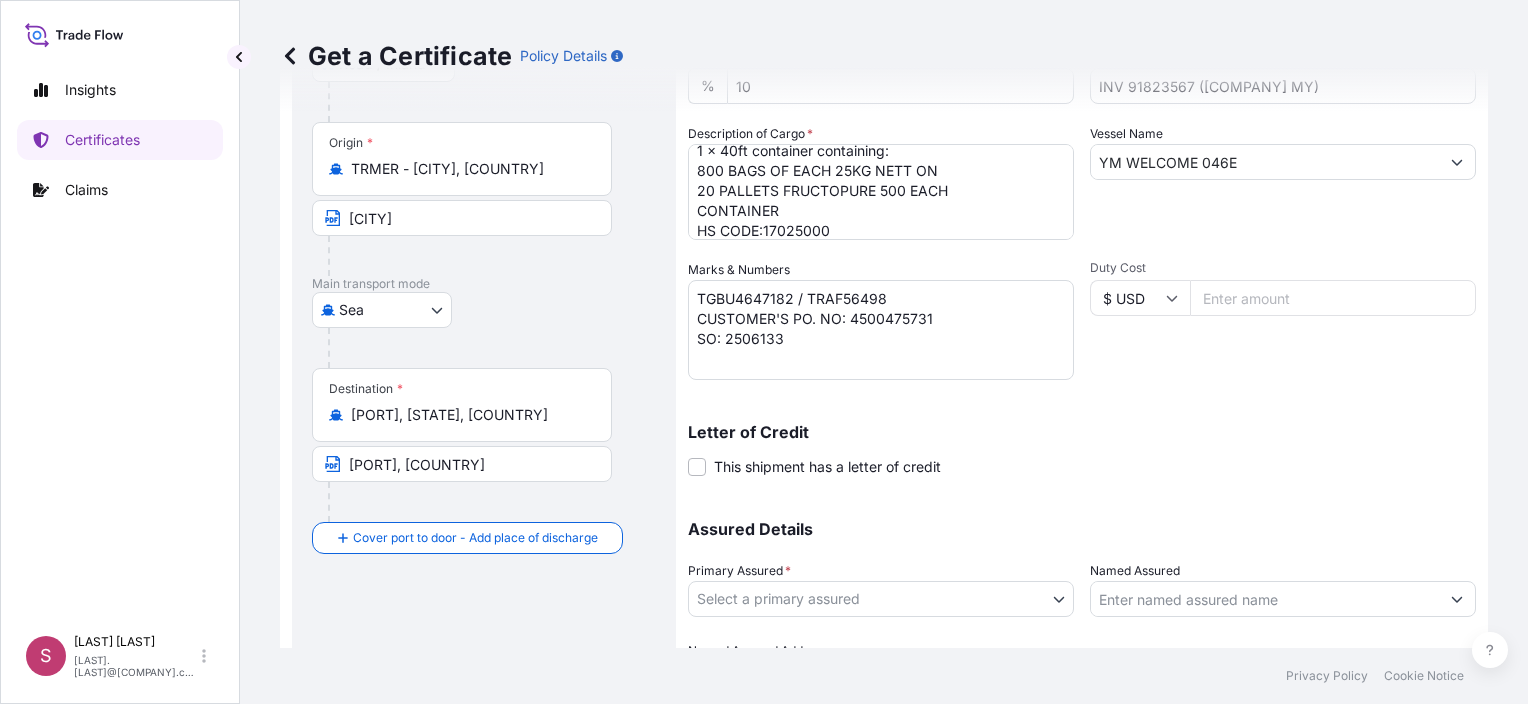 scroll, scrollTop: 420, scrollLeft: 0, axis: vertical 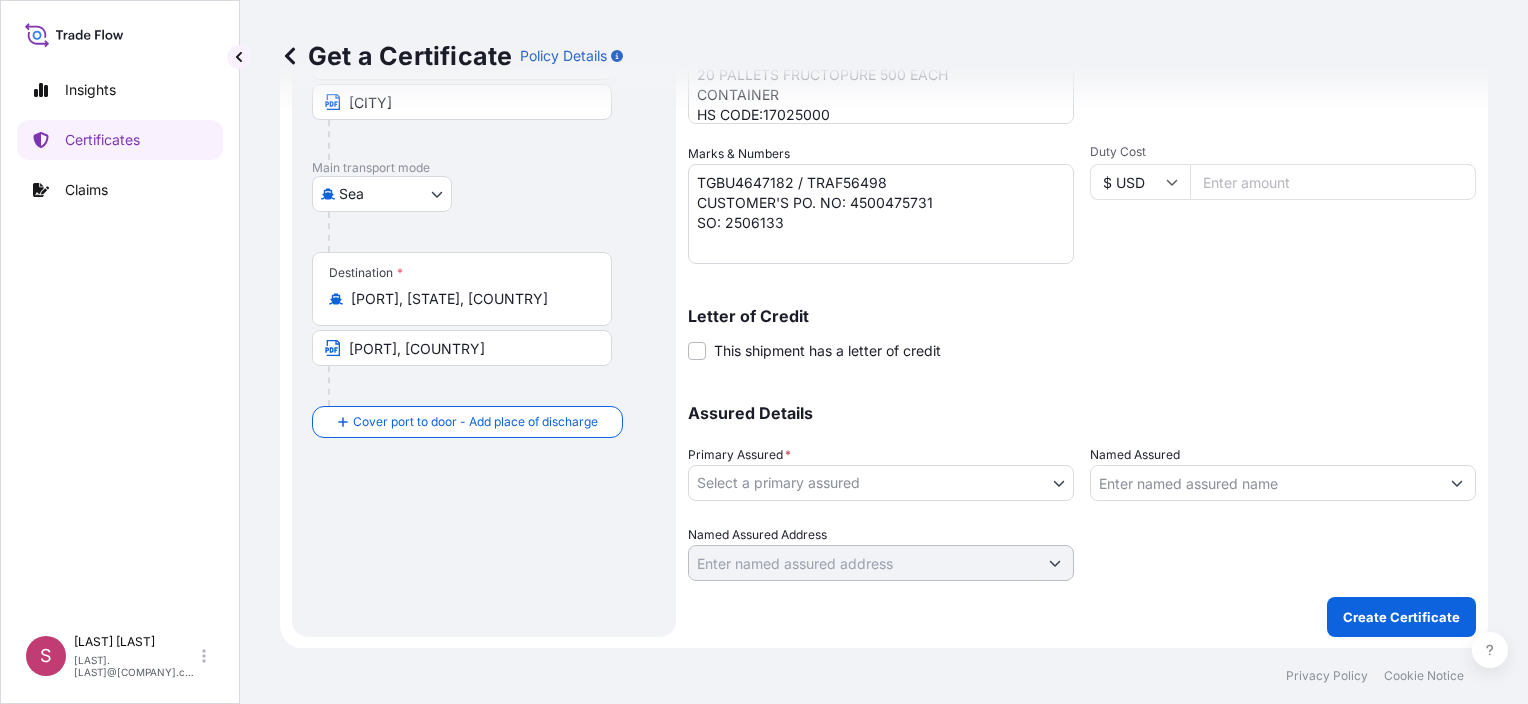 type 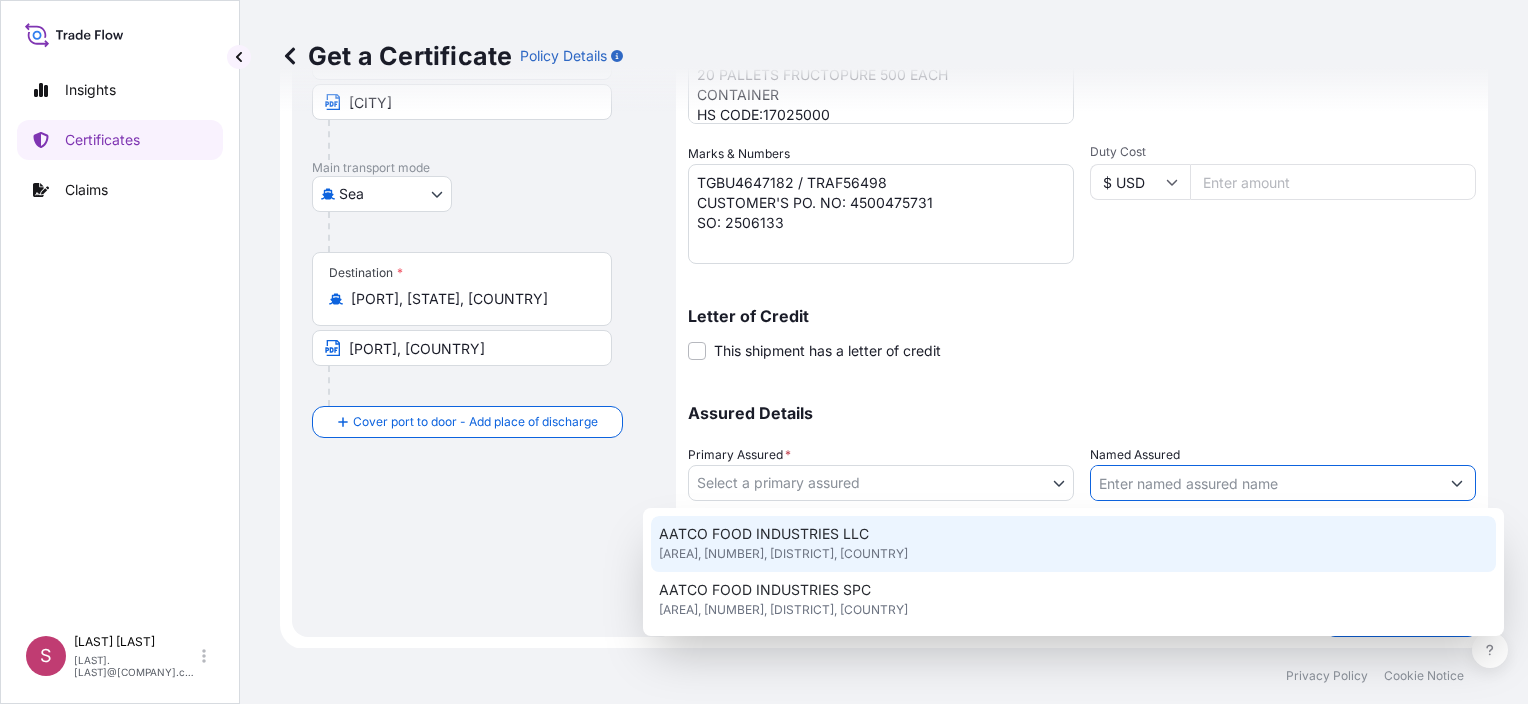 drag, startPoint x: 1167, startPoint y: 488, endPoint x: 1106, endPoint y: 474, distance: 62.58594 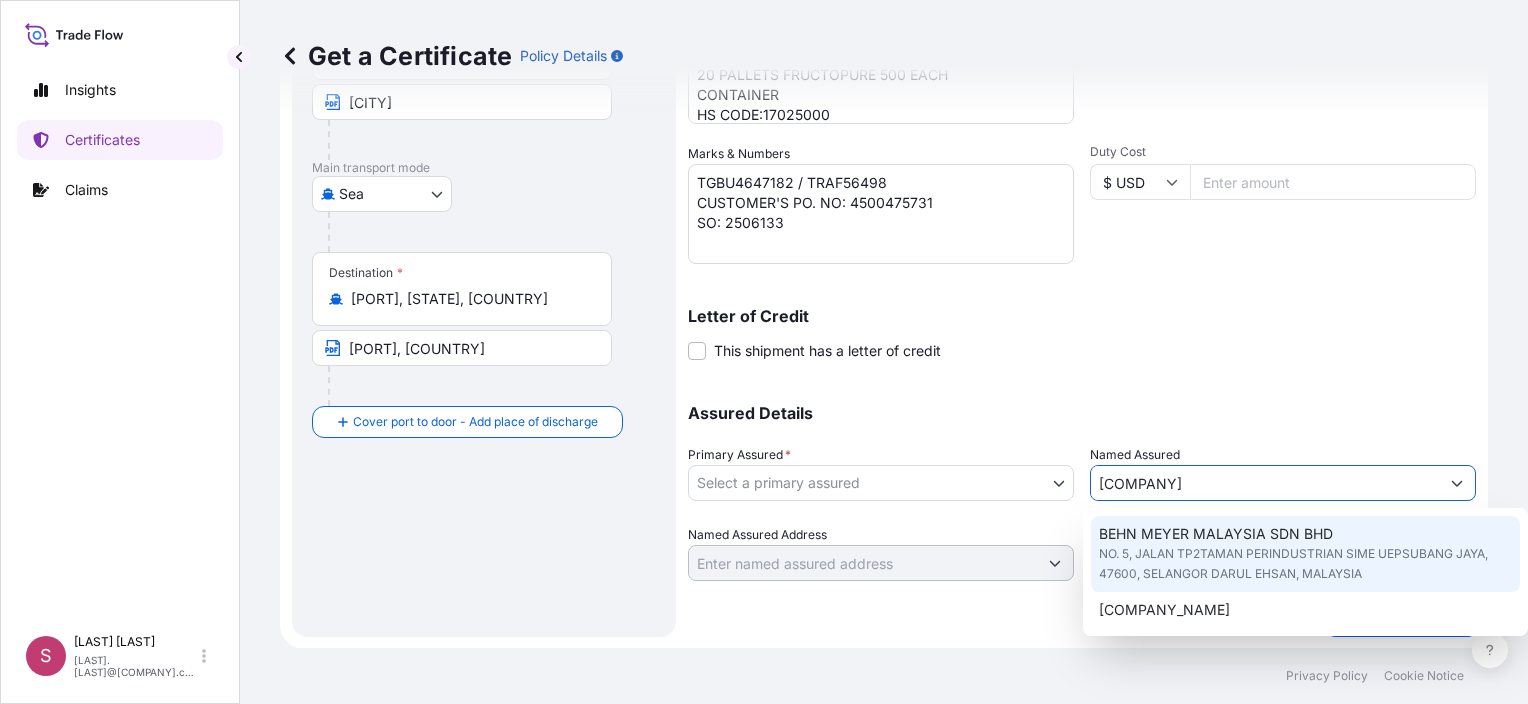 click on "BEHN MEYER MALAYSIA SDN BHD" at bounding box center (1216, 534) 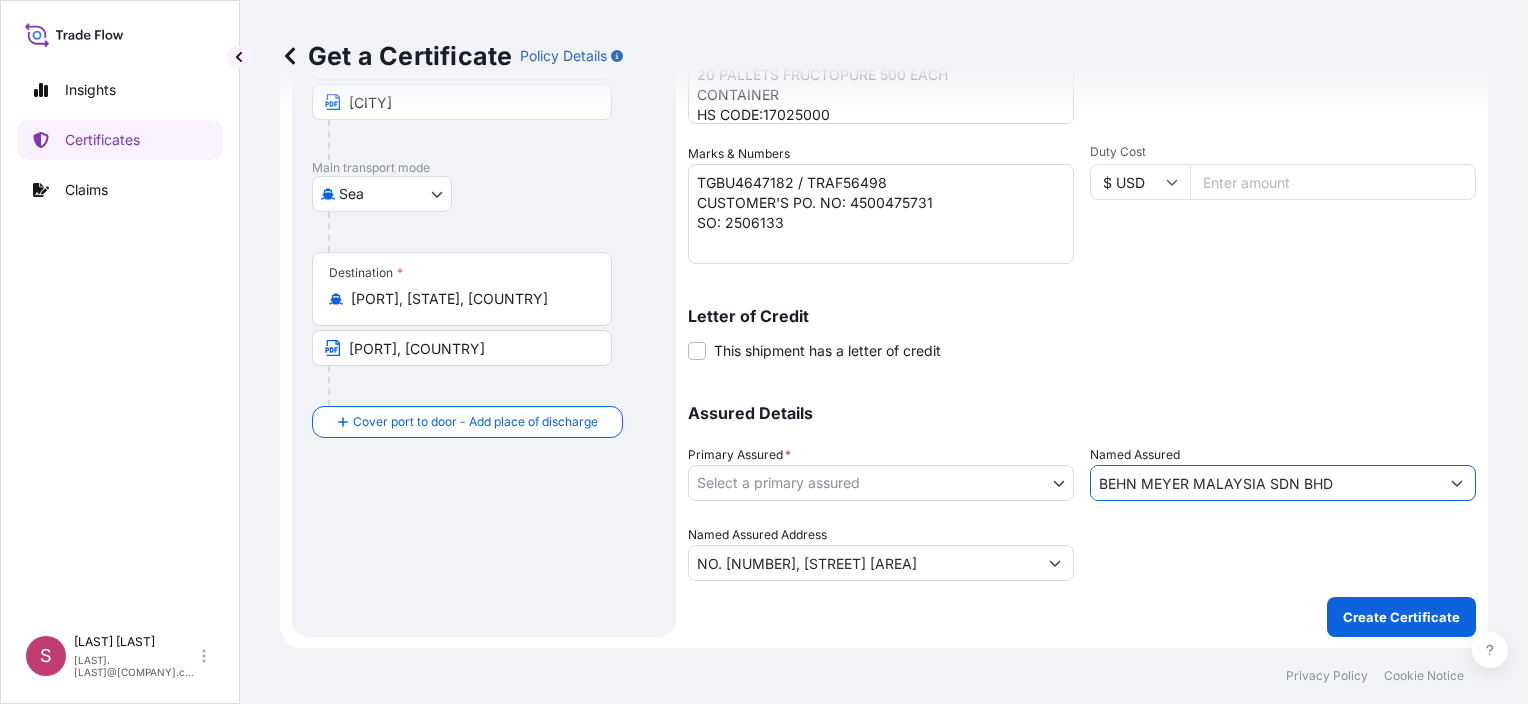 type on "BEHN MEYER MALAYSIA SDN BHD" 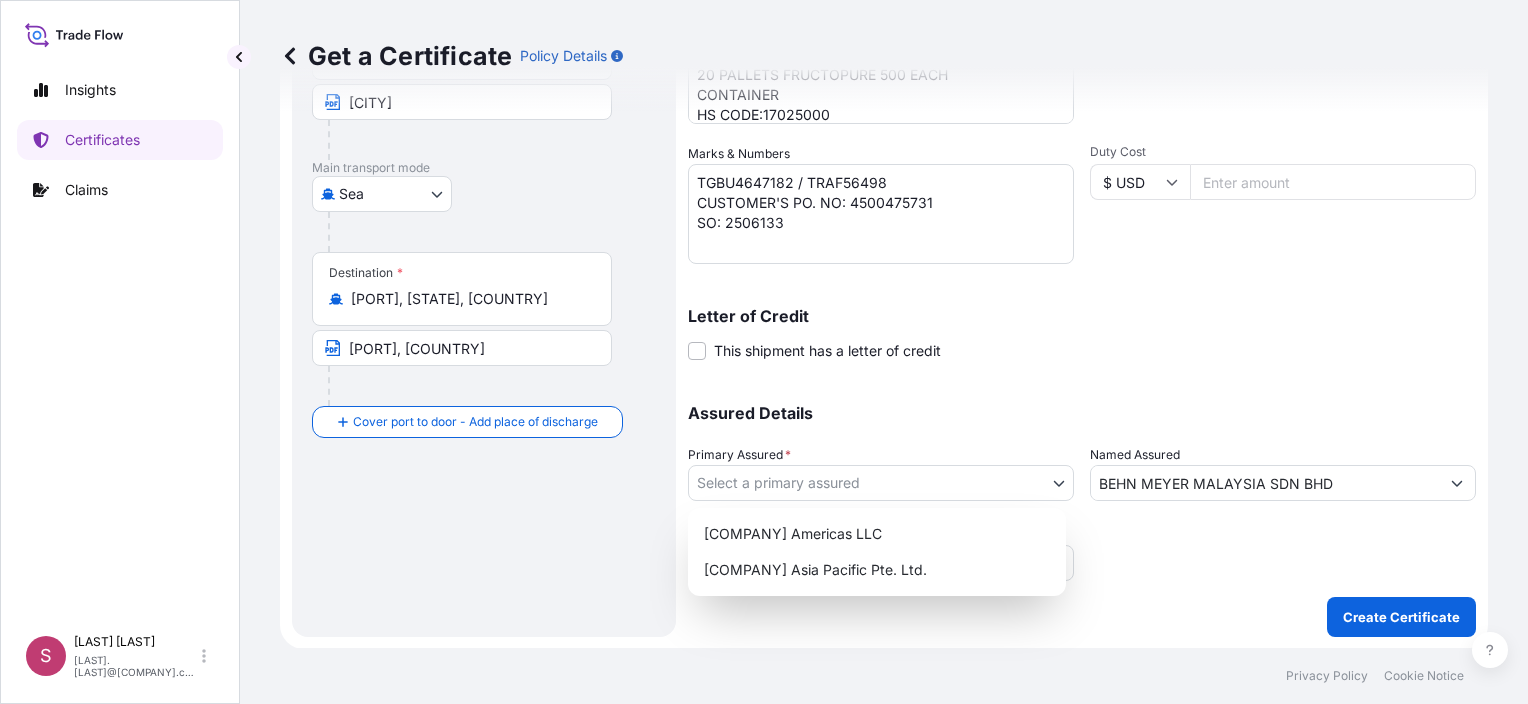 click on "Reference INV 91823567 ([COMPANY] MY)" at bounding box center (764, 352) 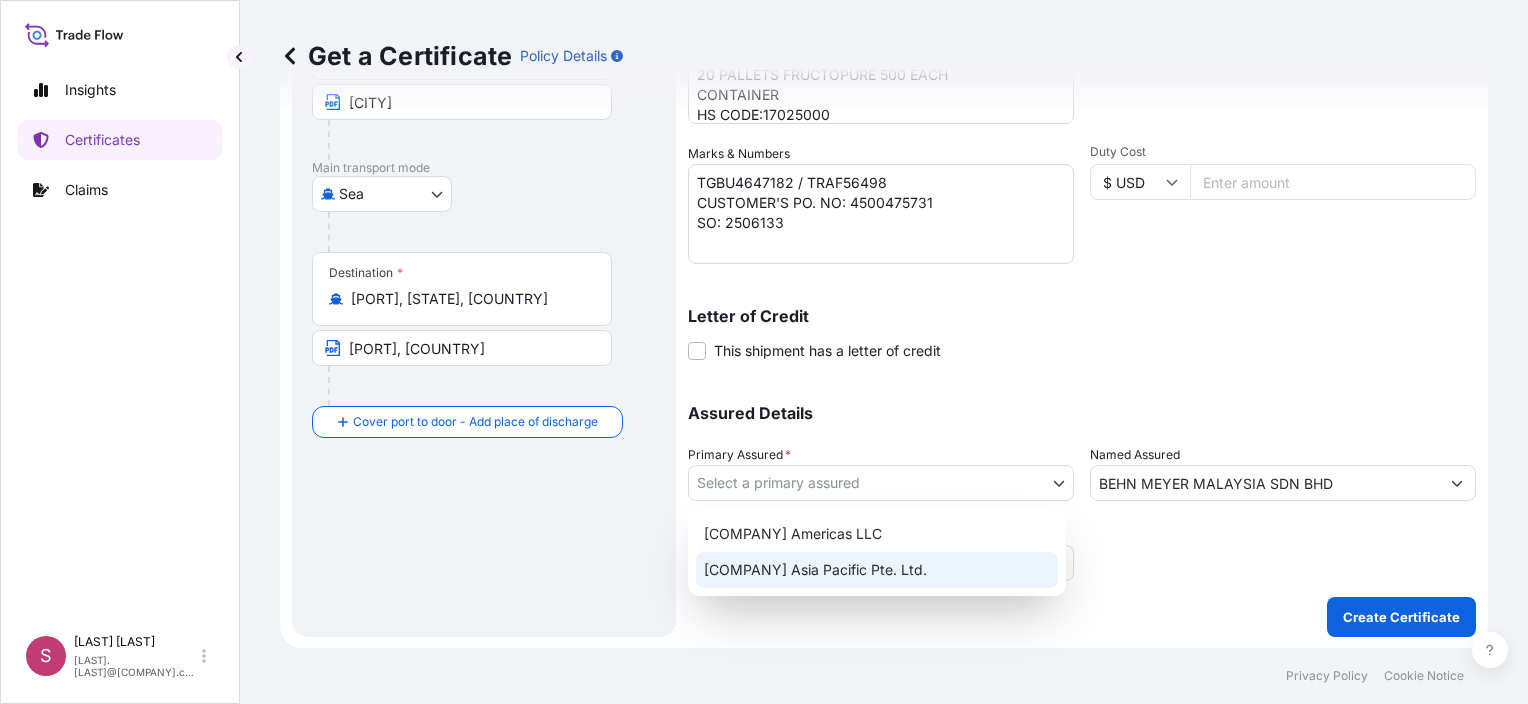 click on "[COMPANY] Asia Pacific Pte. Ltd." at bounding box center (877, 570) 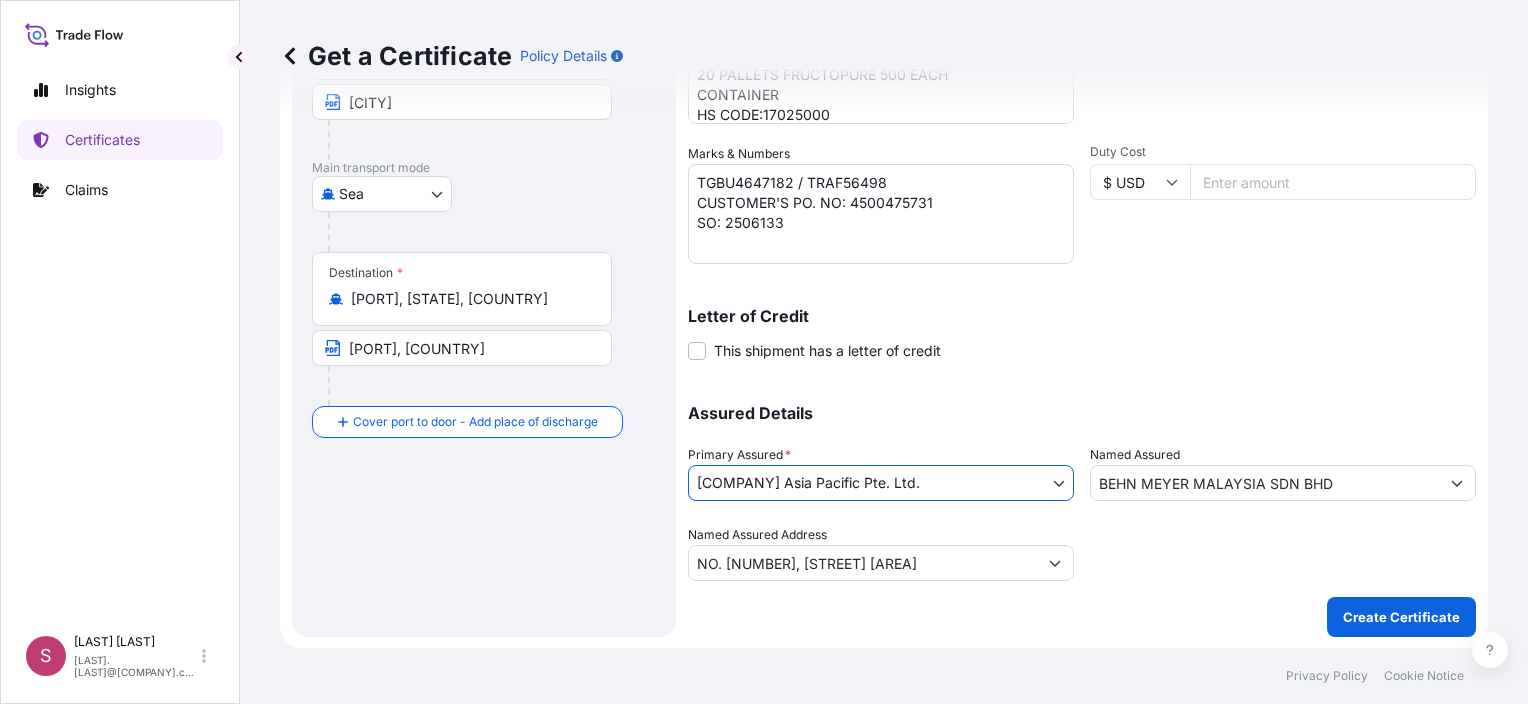 click on "NO. [NUMBER], [STREET] [AREA]" at bounding box center [863, 563] 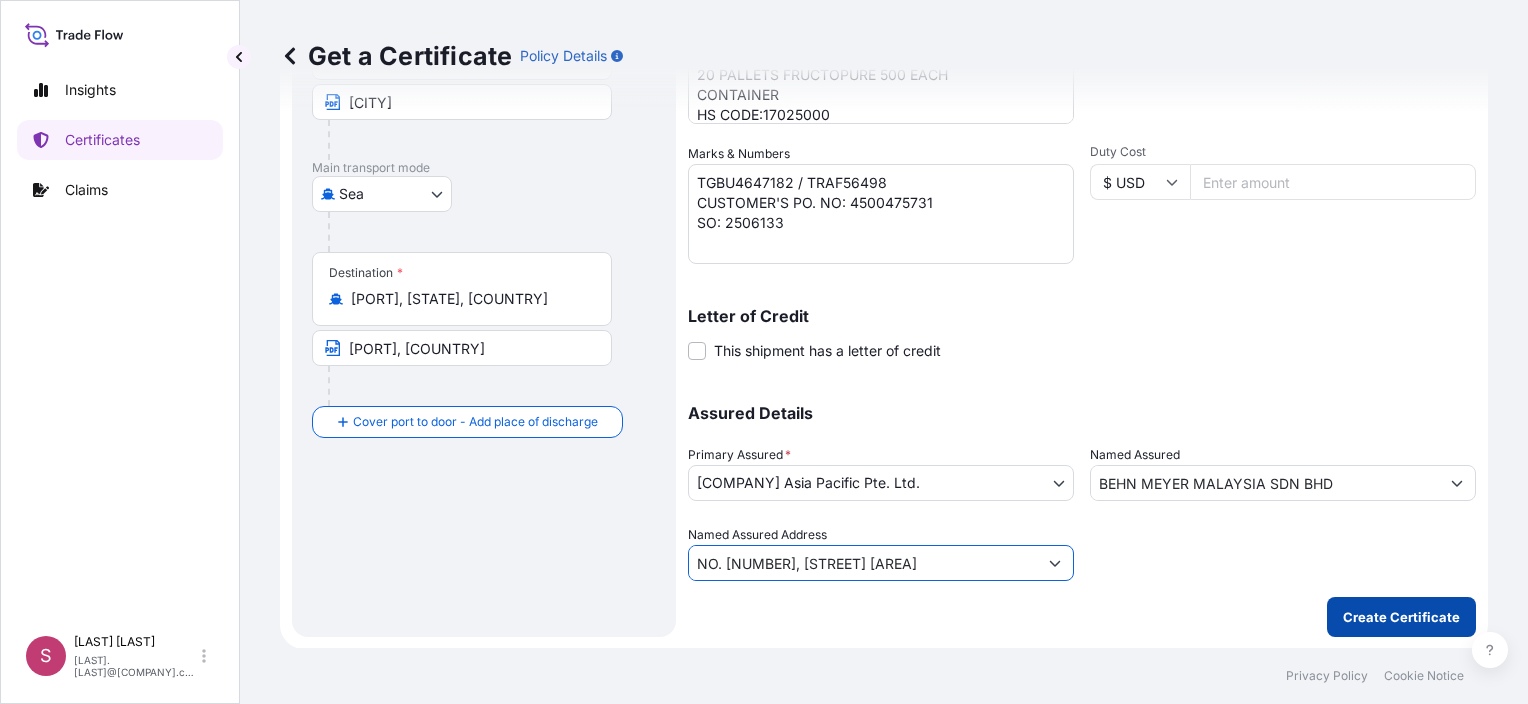 type 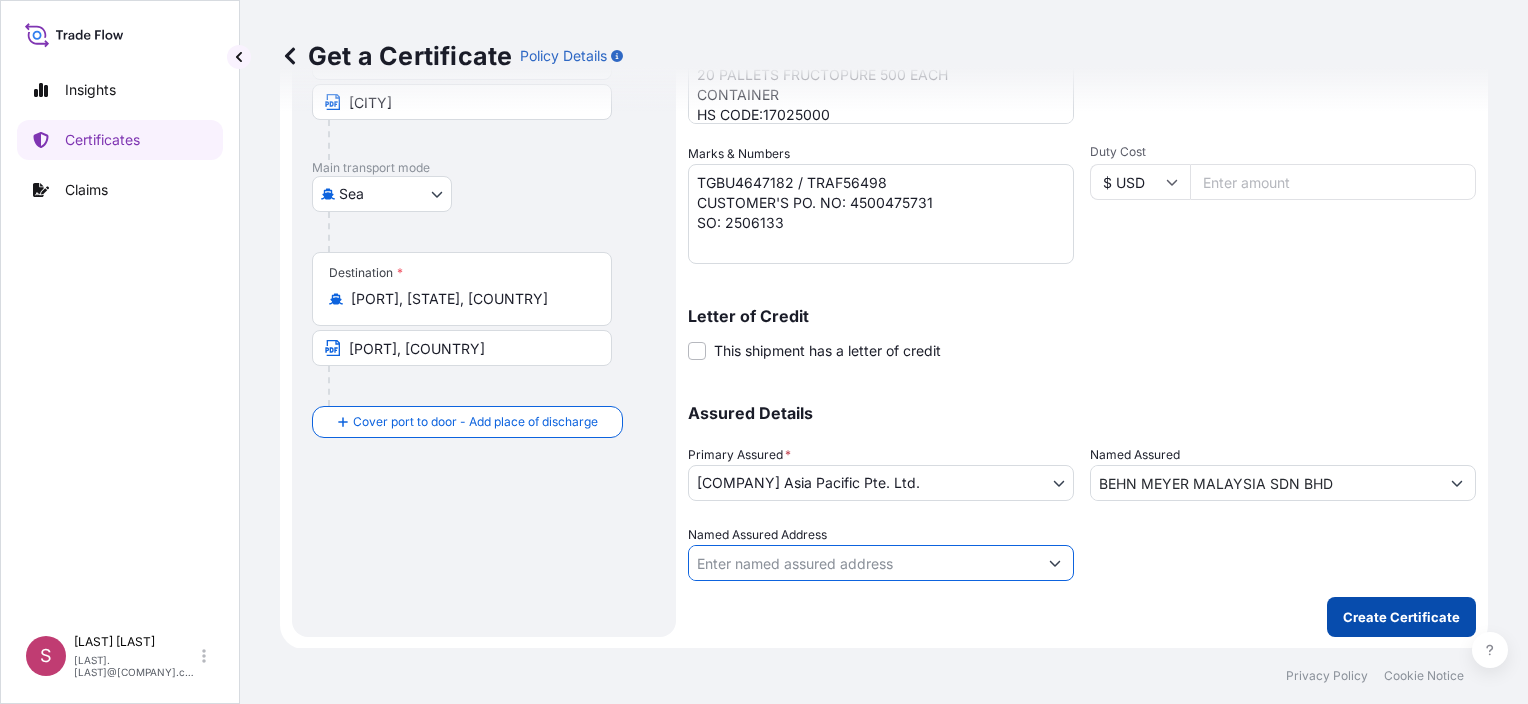 click on "Create Certificate" at bounding box center (1401, 617) 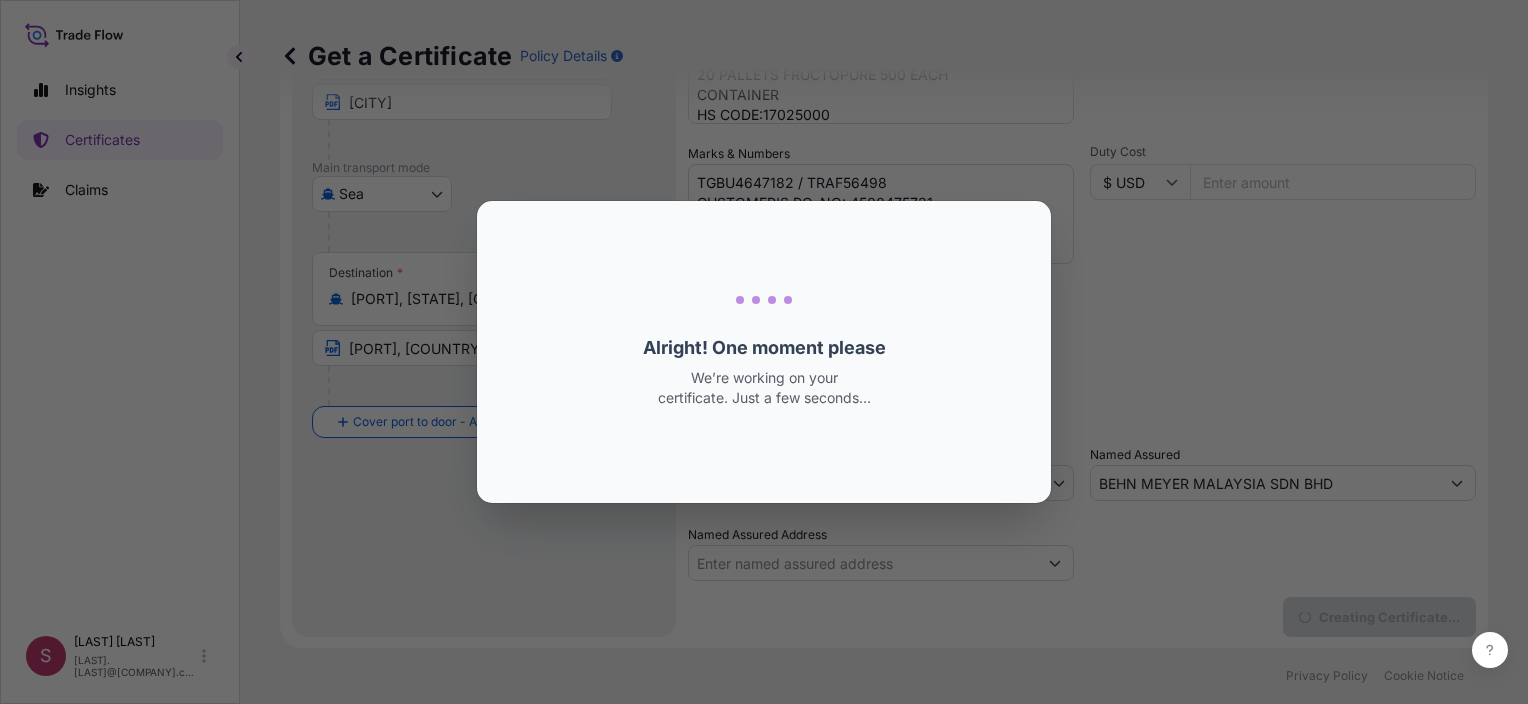 scroll, scrollTop: 0, scrollLeft: 0, axis: both 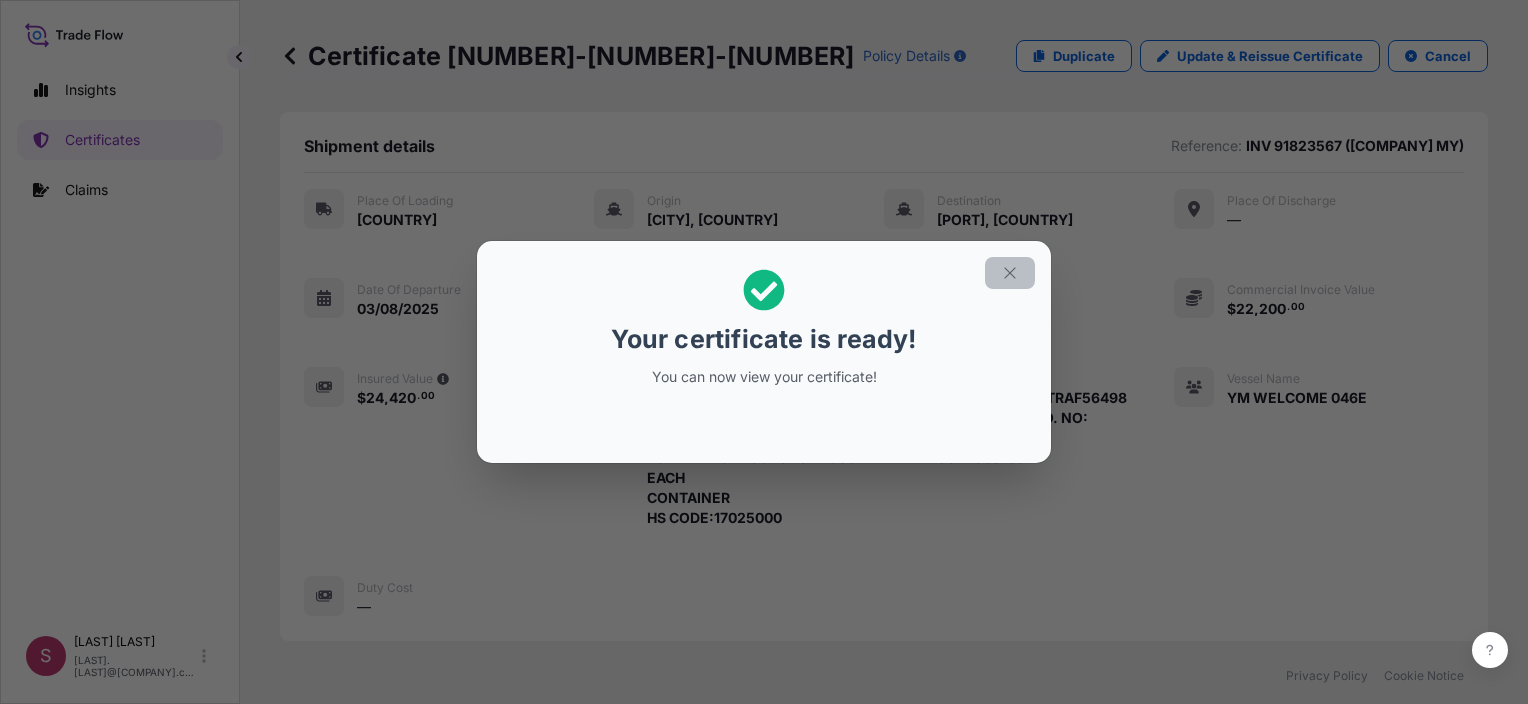 click 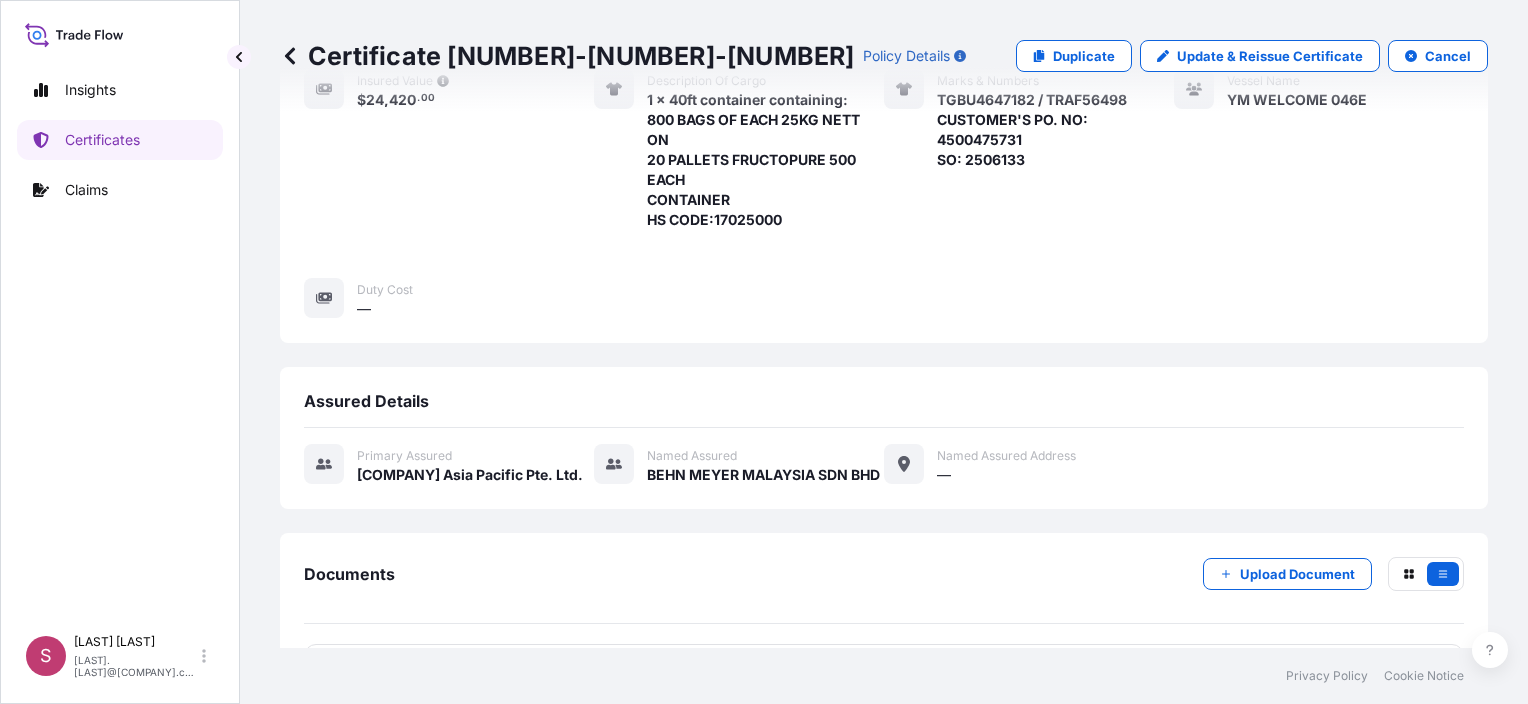 scroll, scrollTop: 508, scrollLeft: 0, axis: vertical 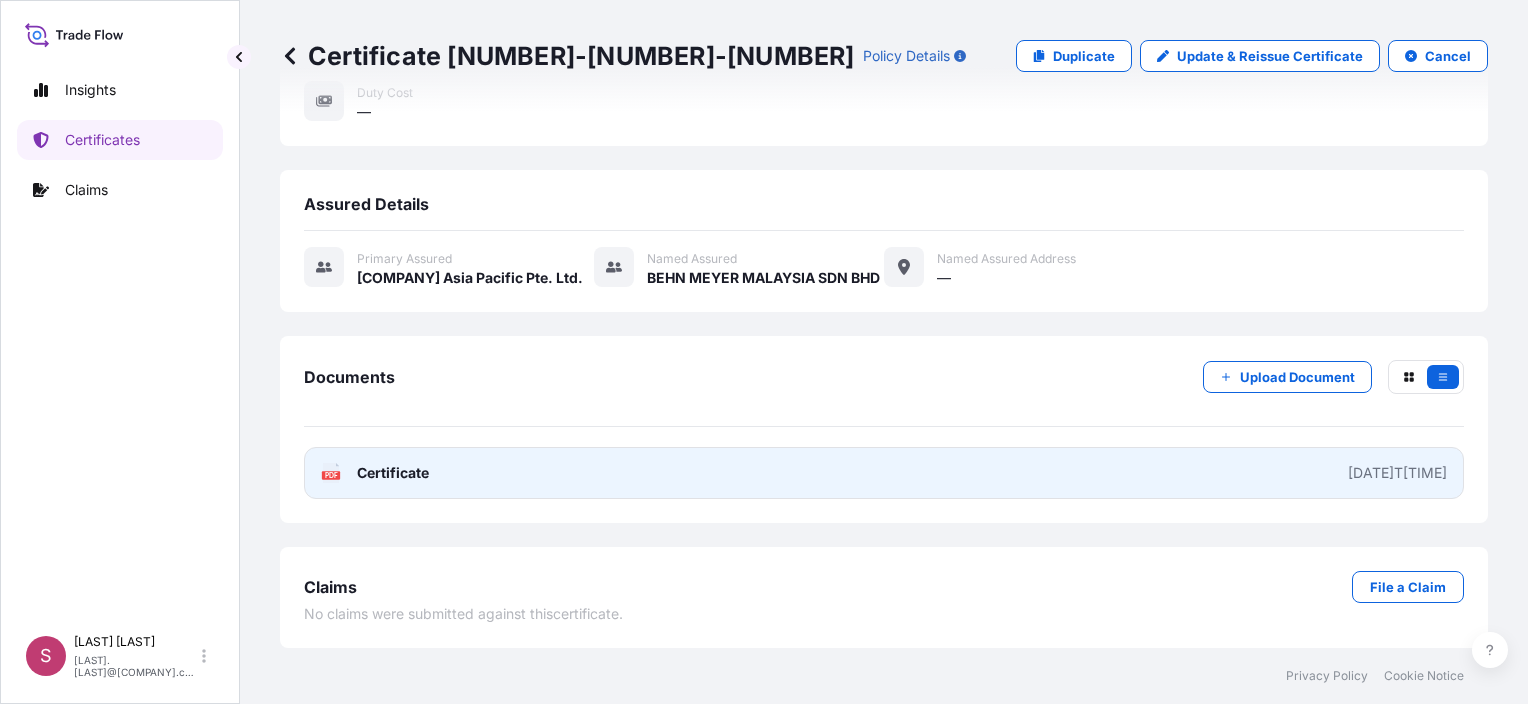 click on "[DATE]T[TIME]" at bounding box center [1397, 473] 